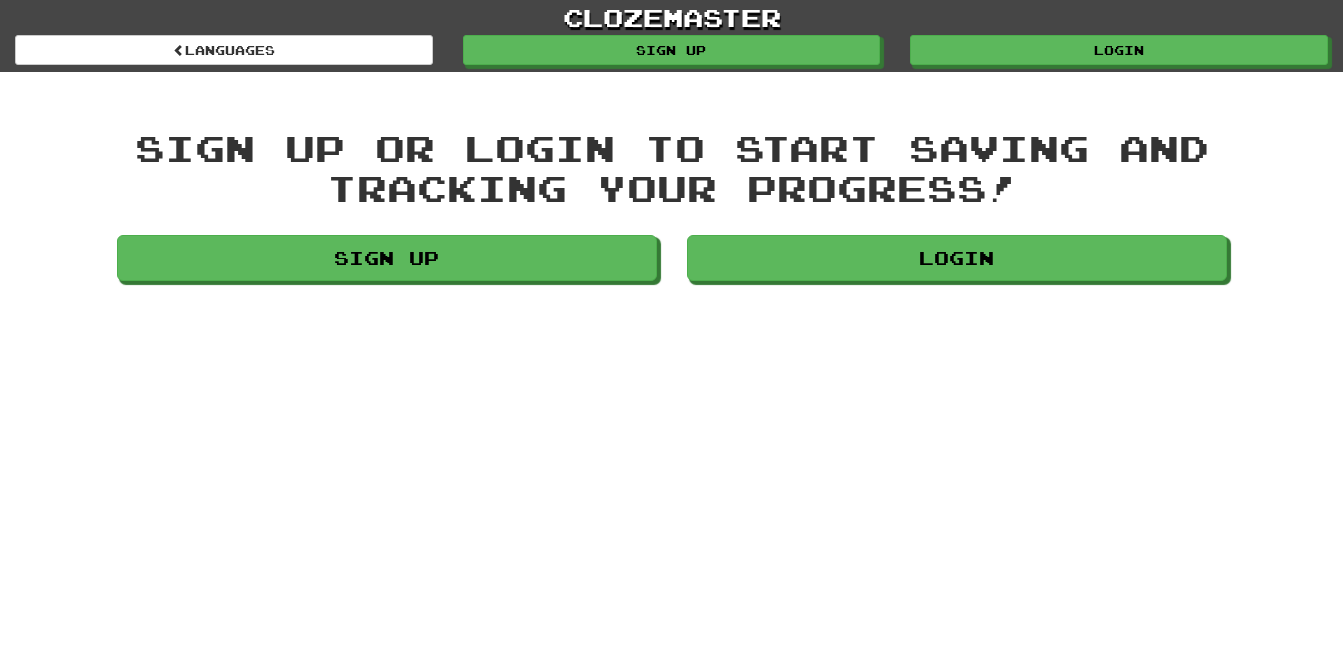 scroll, scrollTop: 0, scrollLeft: 0, axis: both 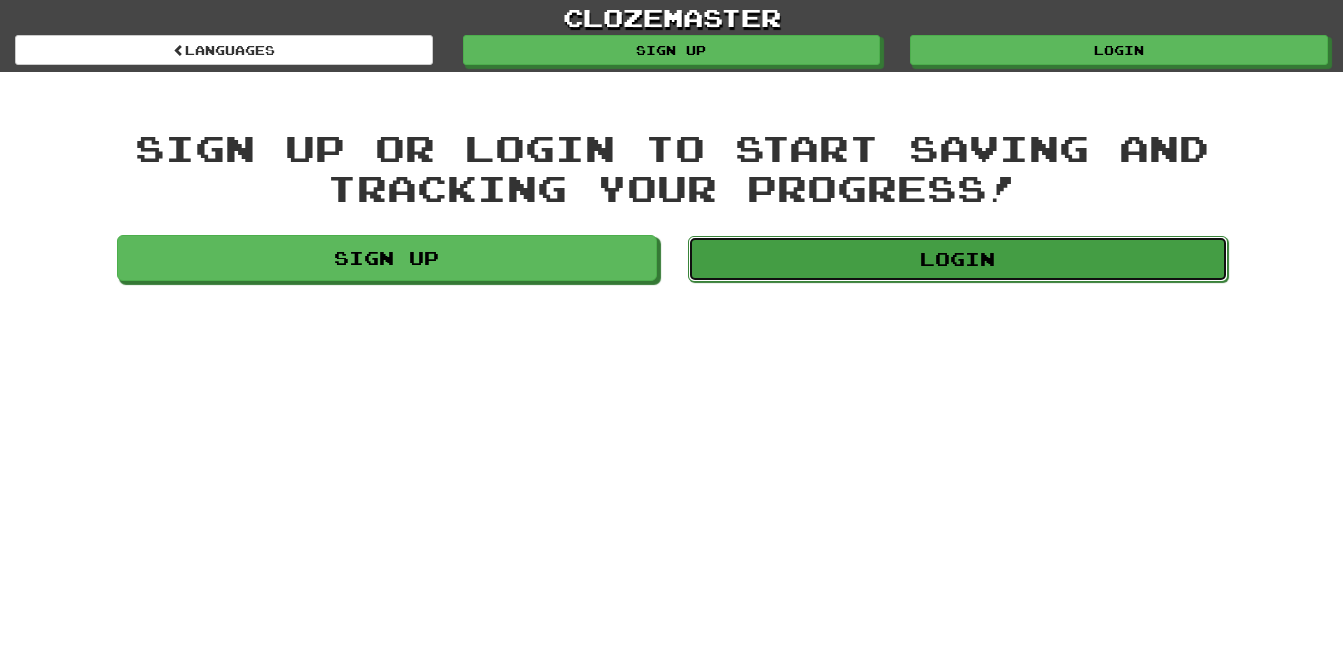 click on "Login" at bounding box center [958, 259] 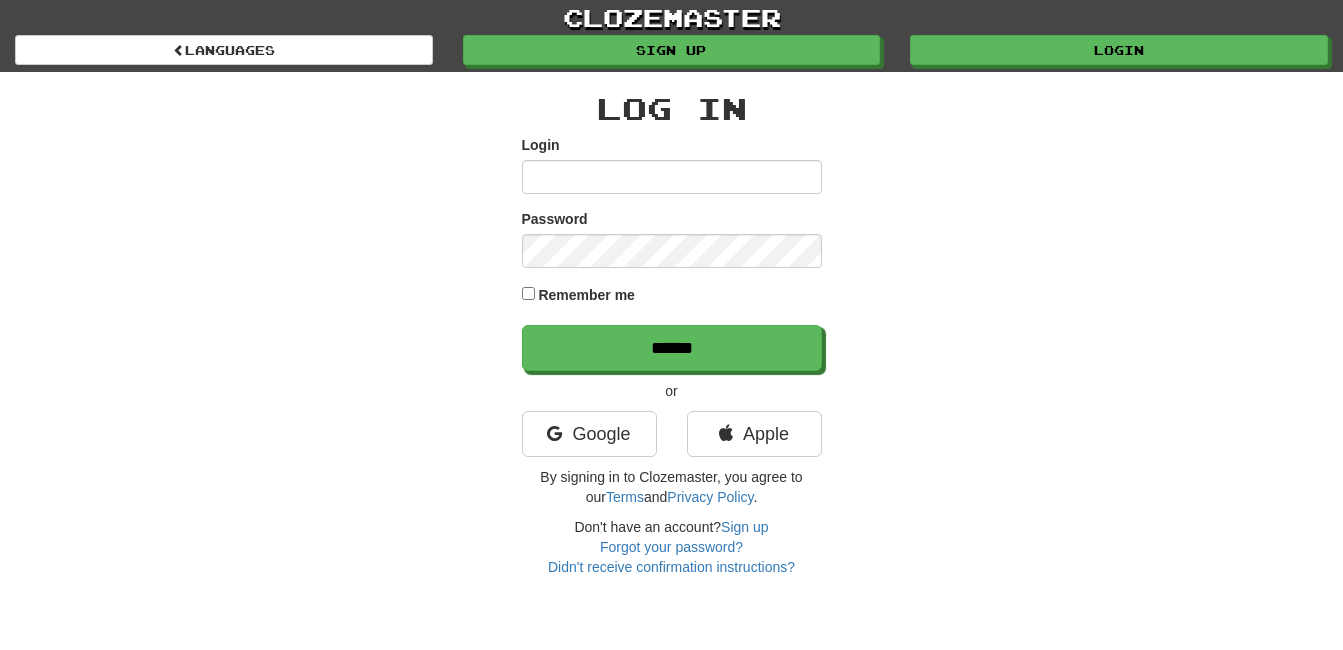 scroll, scrollTop: 0, scrollLeft: 0, axis: both 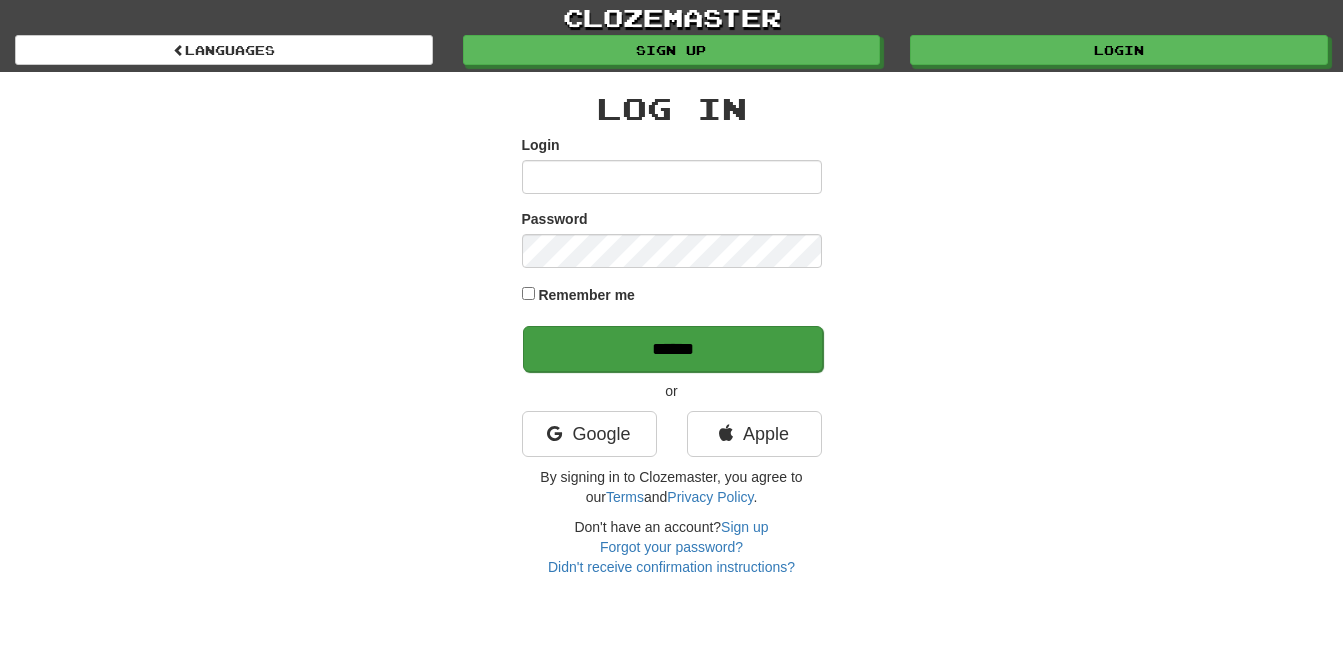 type on "**********" 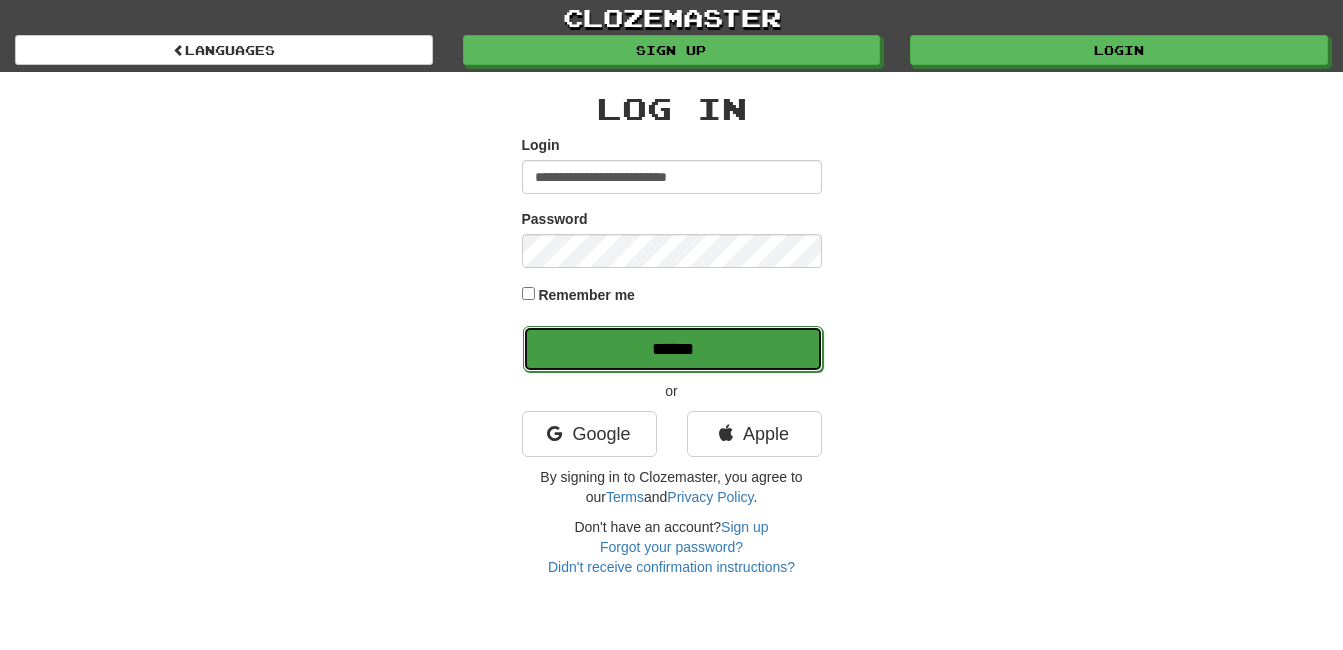 click on "******" at bounding box center (673, 349) 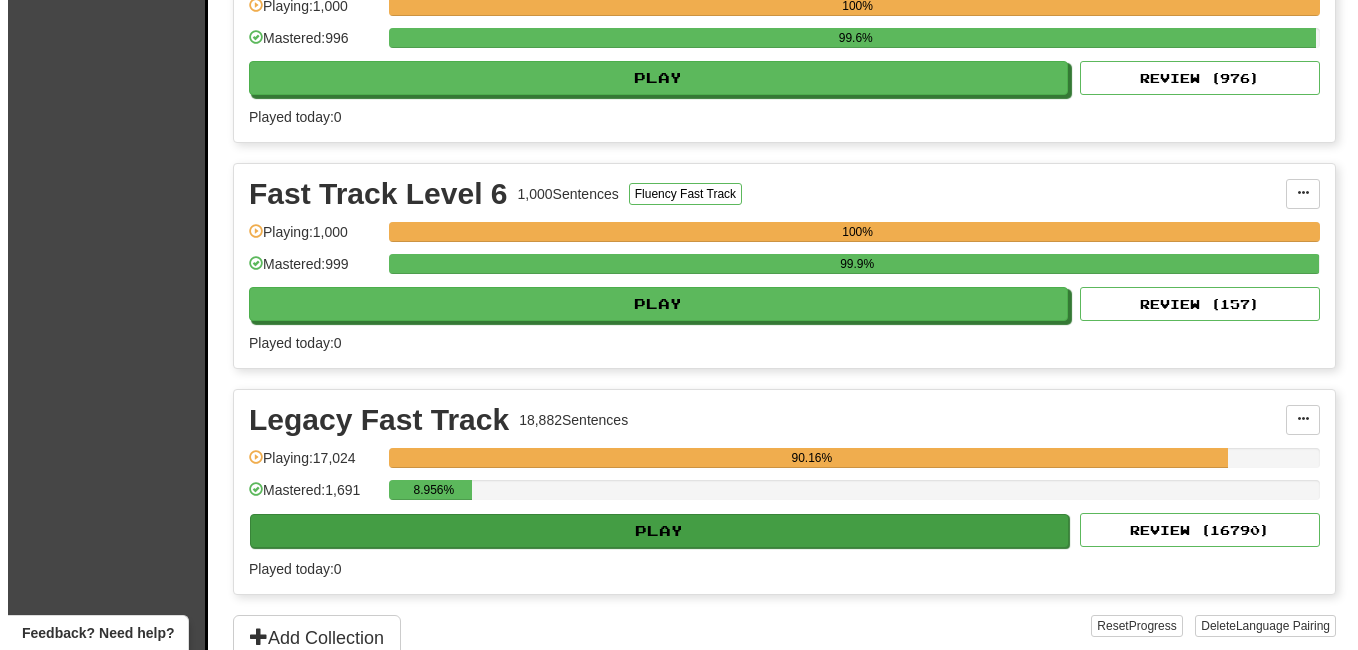 scroll, scrollTop: 1429, scrollLeft: 0, axis: vertical 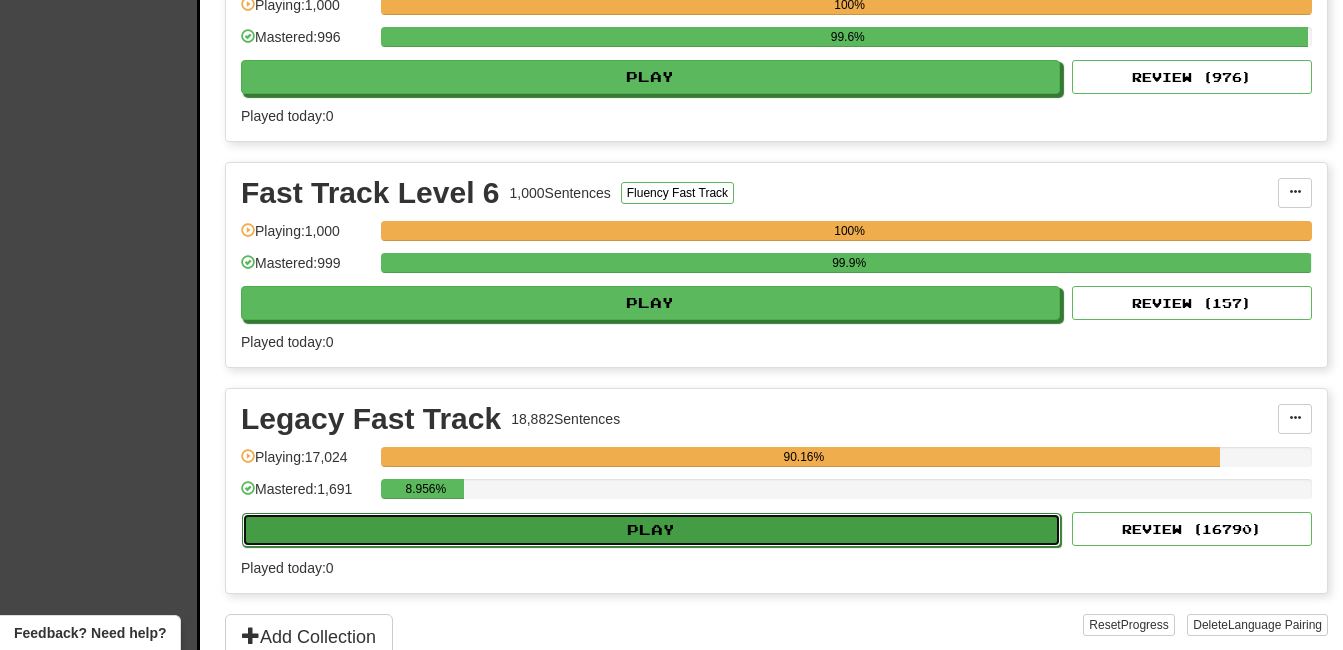 click on "Play" at bounding box center (651, 530) 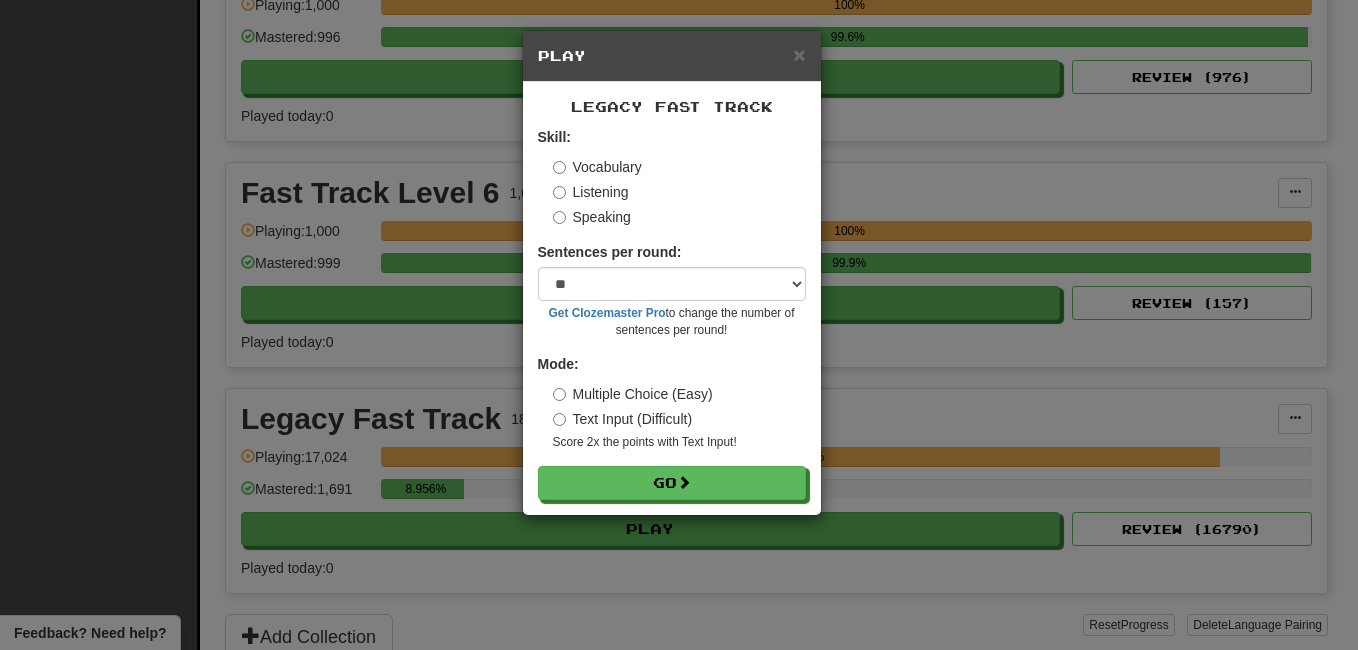 click on "Skill: Vocabulary Listening Speaking Sentences per round: * ** ** ** ** ** *** ******** Get Clozemaster Pro  to change the number of sentences per round! Mode: Multiple Choice (Easy) Text Input (Difficult) Score 2x the points with Text Input ! Go" at bounding box center [672, 313] 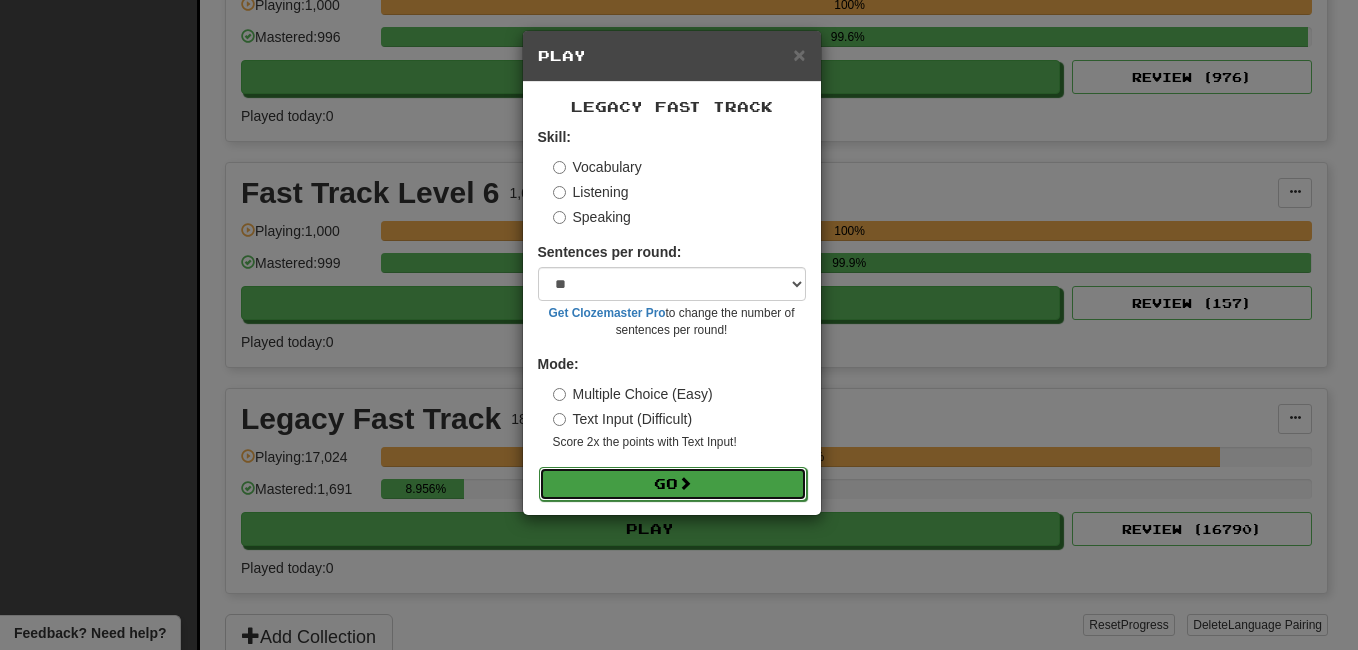 click on "Go" at bounding box center [673, 484] 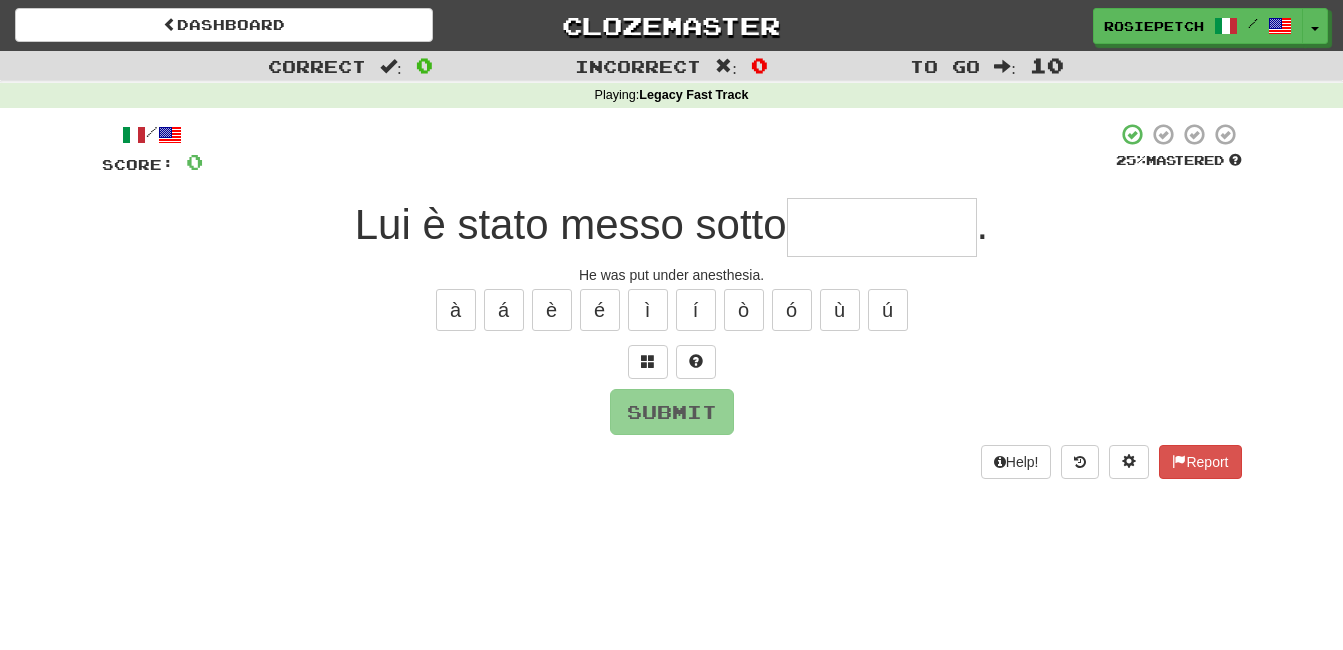 scroll, scrollTop: 0, scrollLeft: 0, axis: both 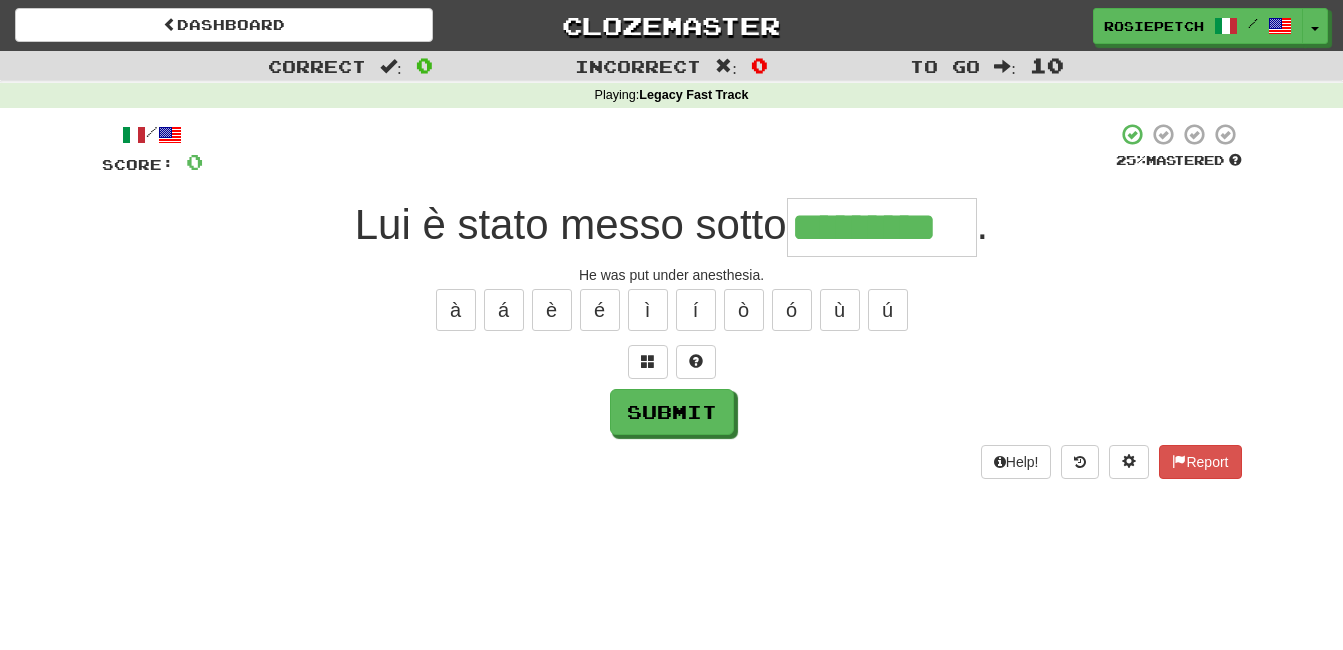 type on "*********" 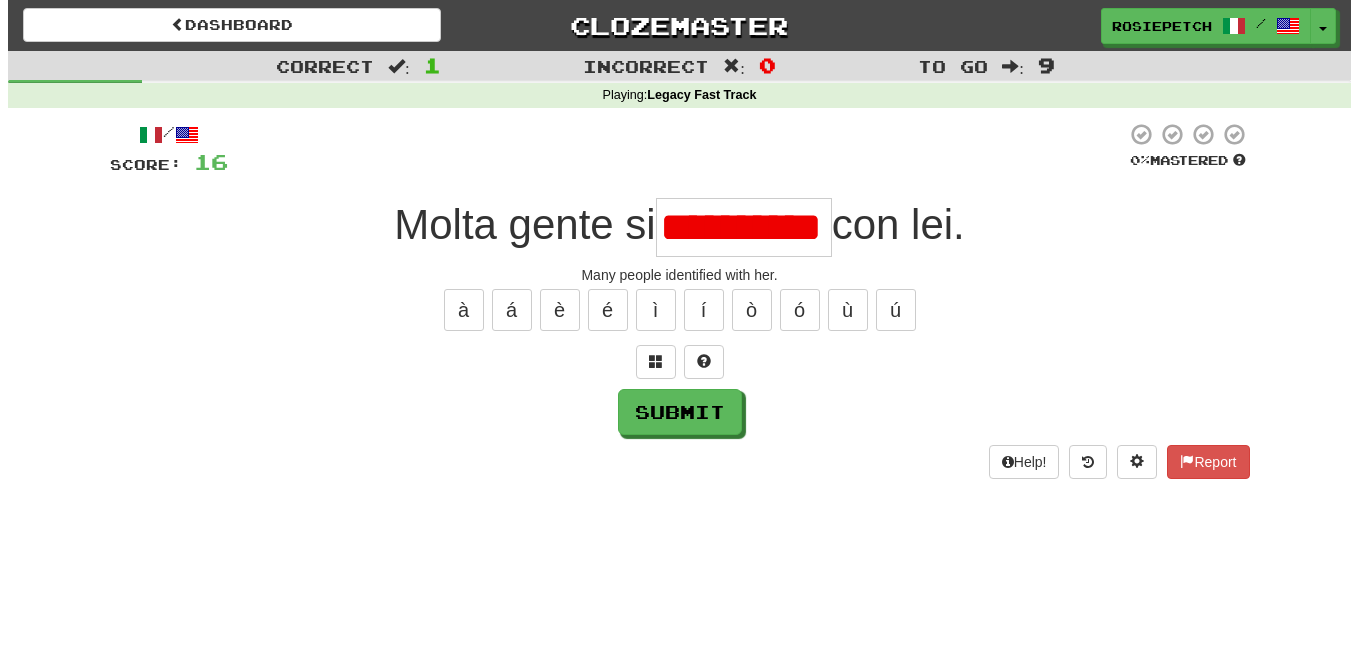scroll, scrollTop: 0, scrollLeft: 0, axis: both 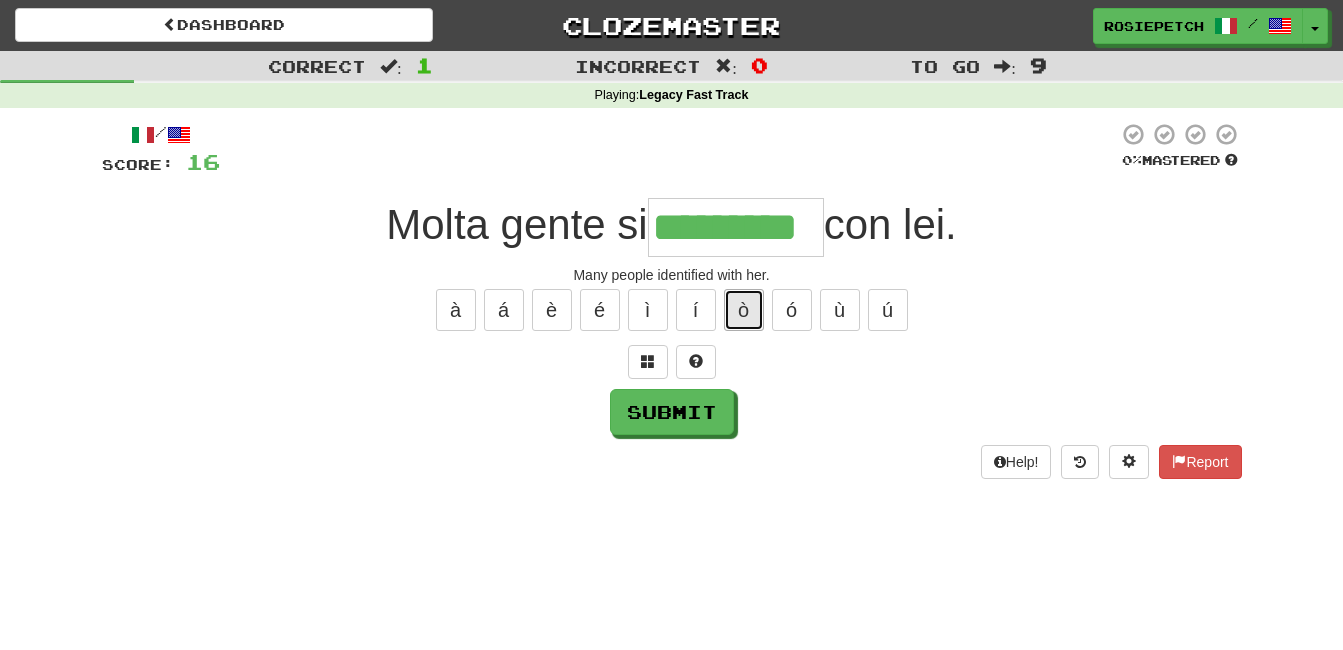click on "ò" at bounding box center (744, 310) 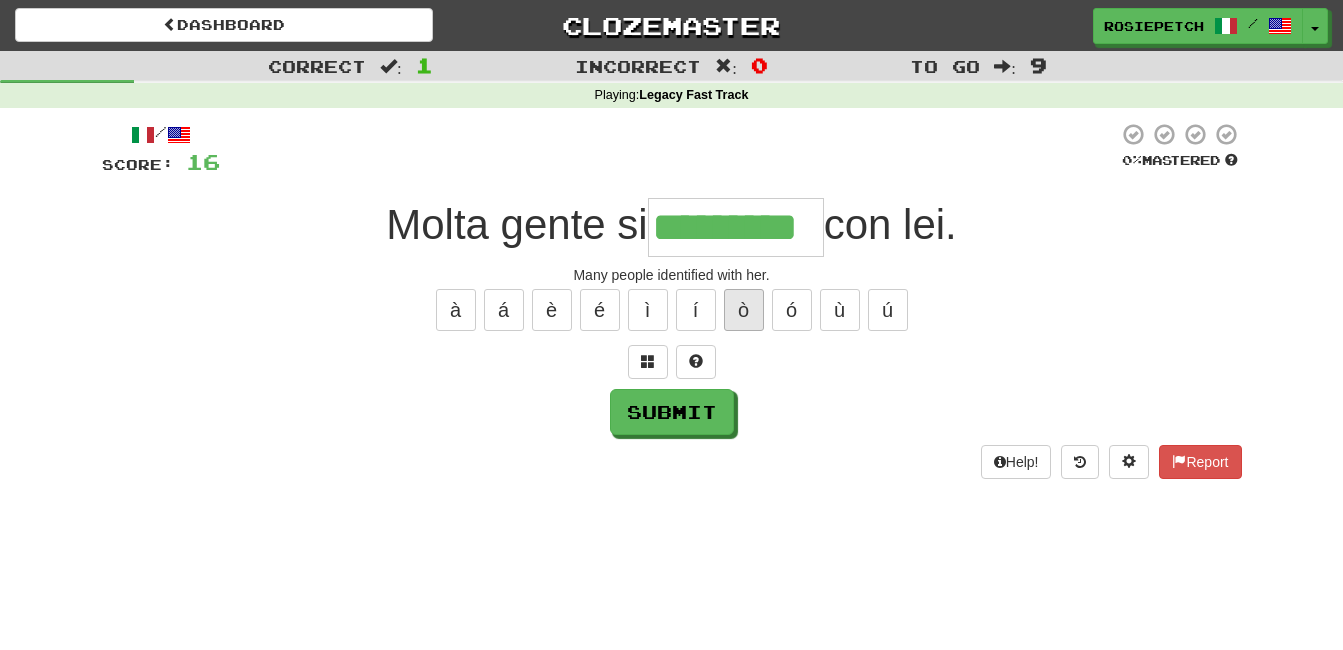 type on "**********" 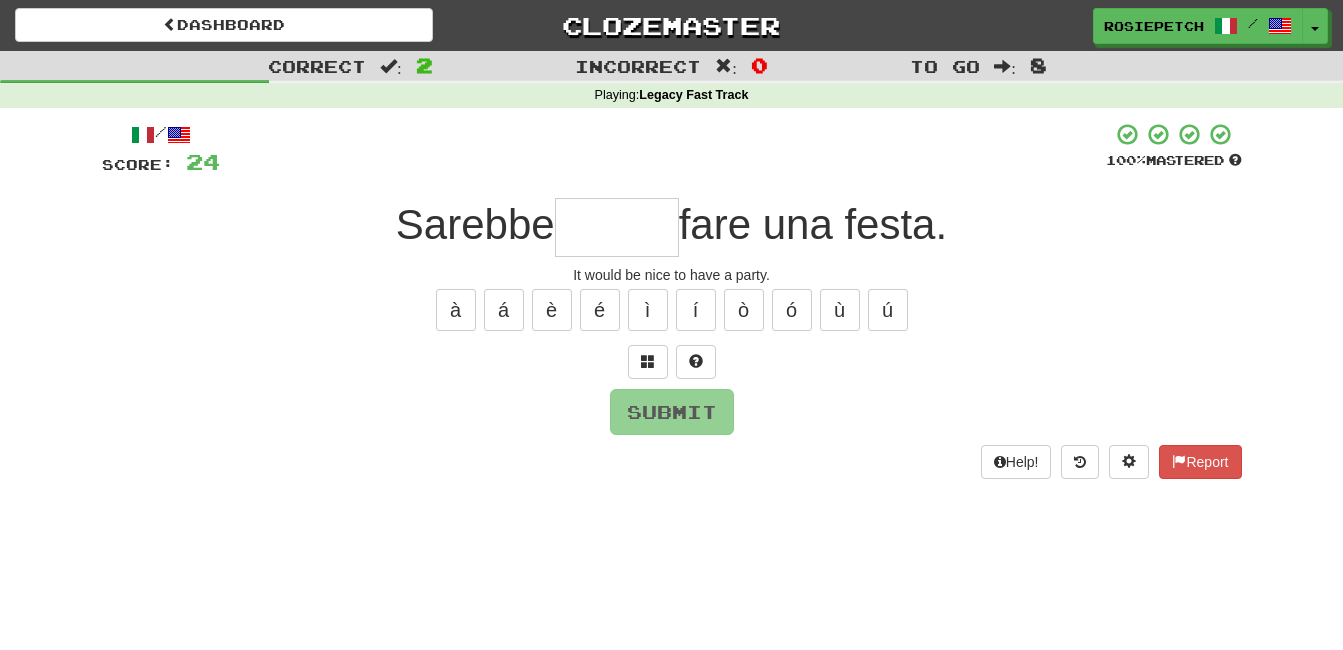 type on "*" 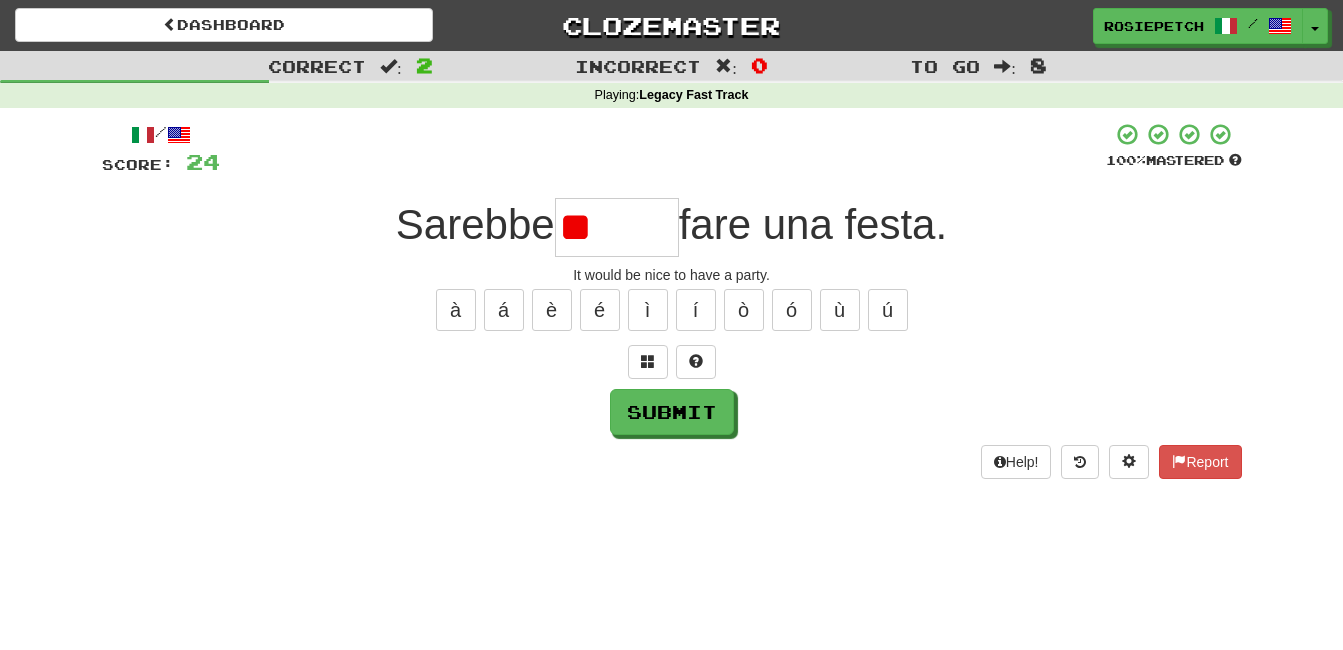 type on "*" 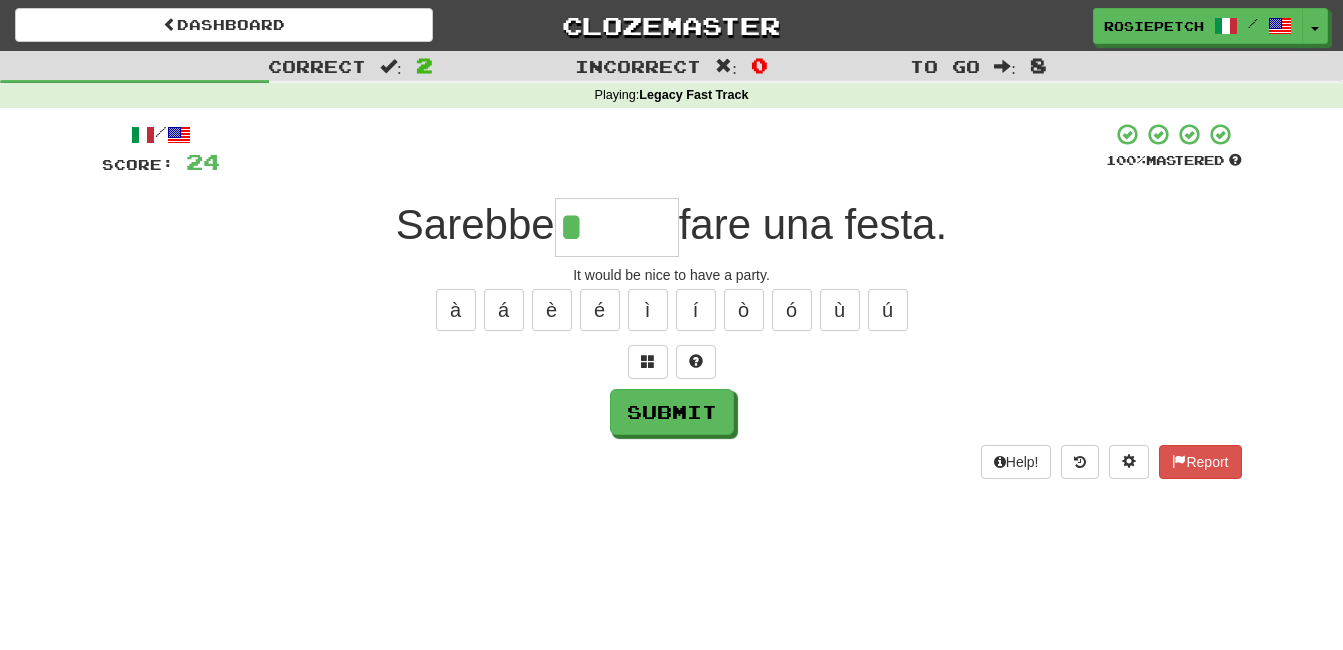 type on "******" 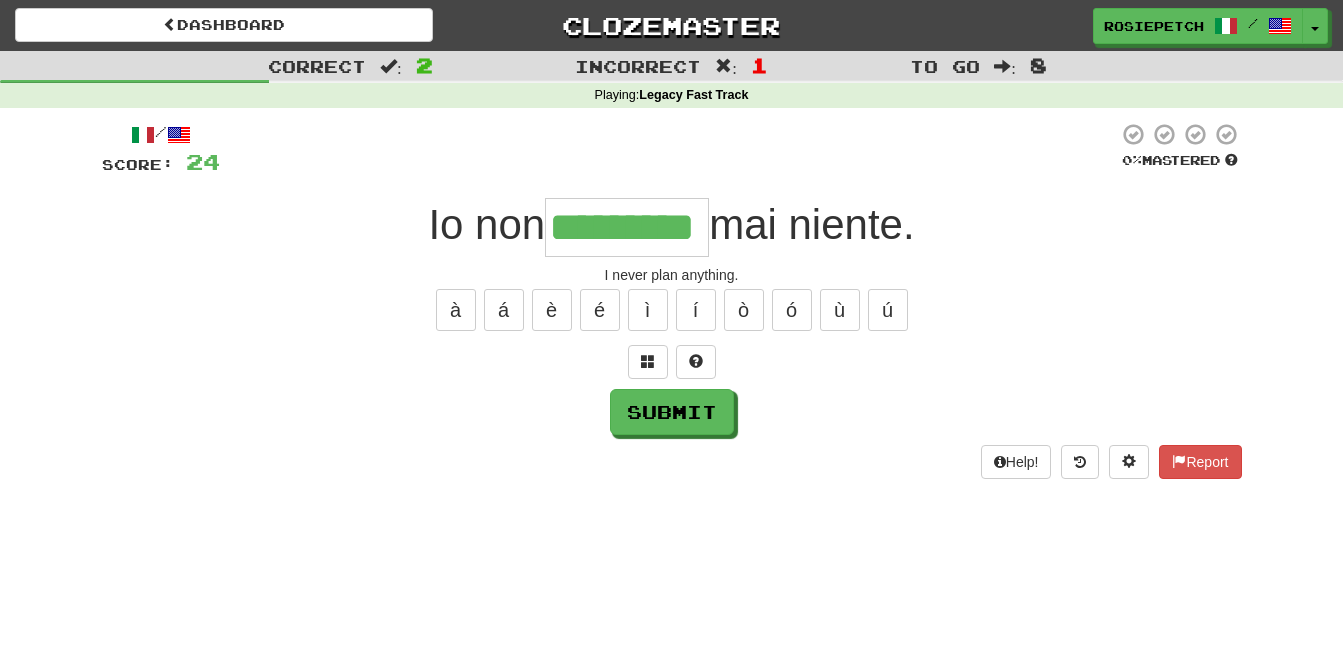 type on "*********" 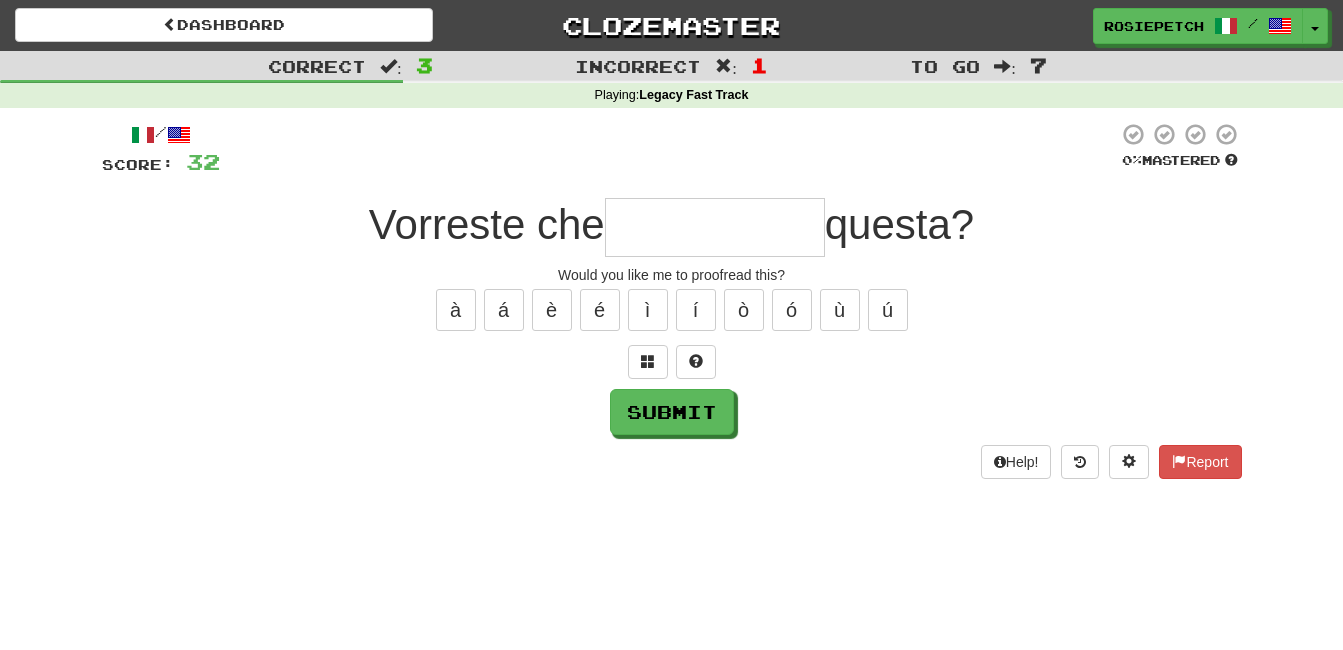 type on "*" 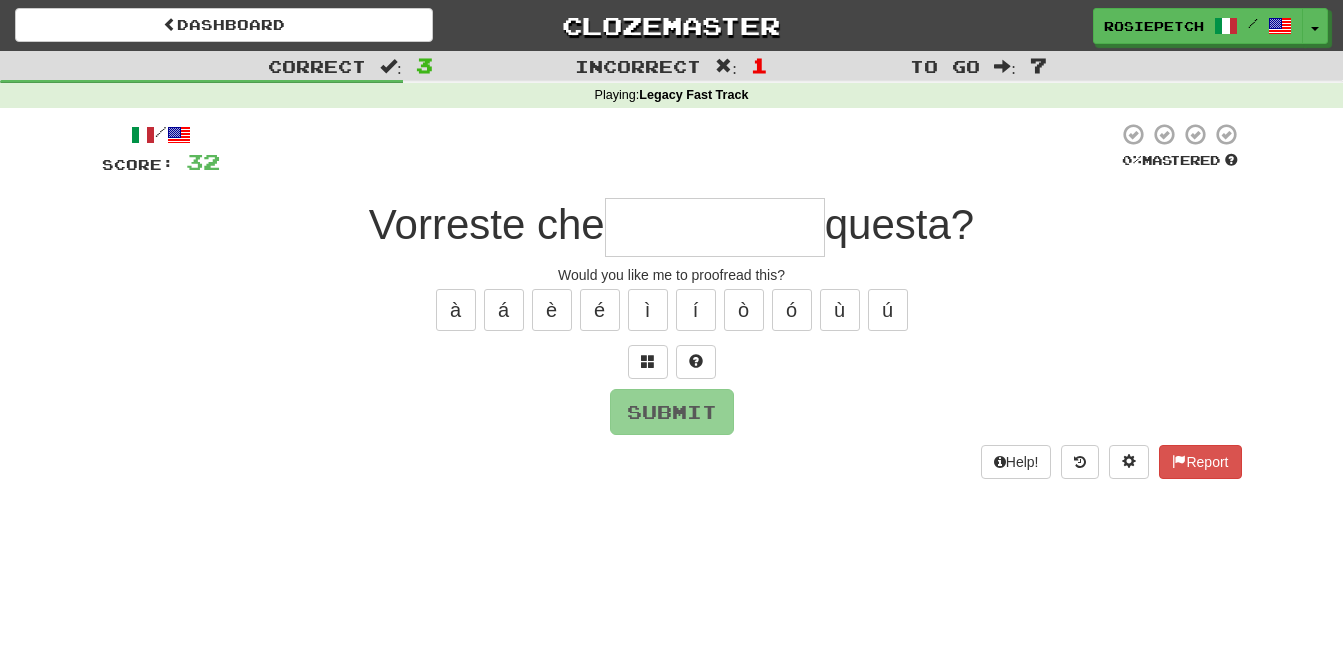 type on "**********" 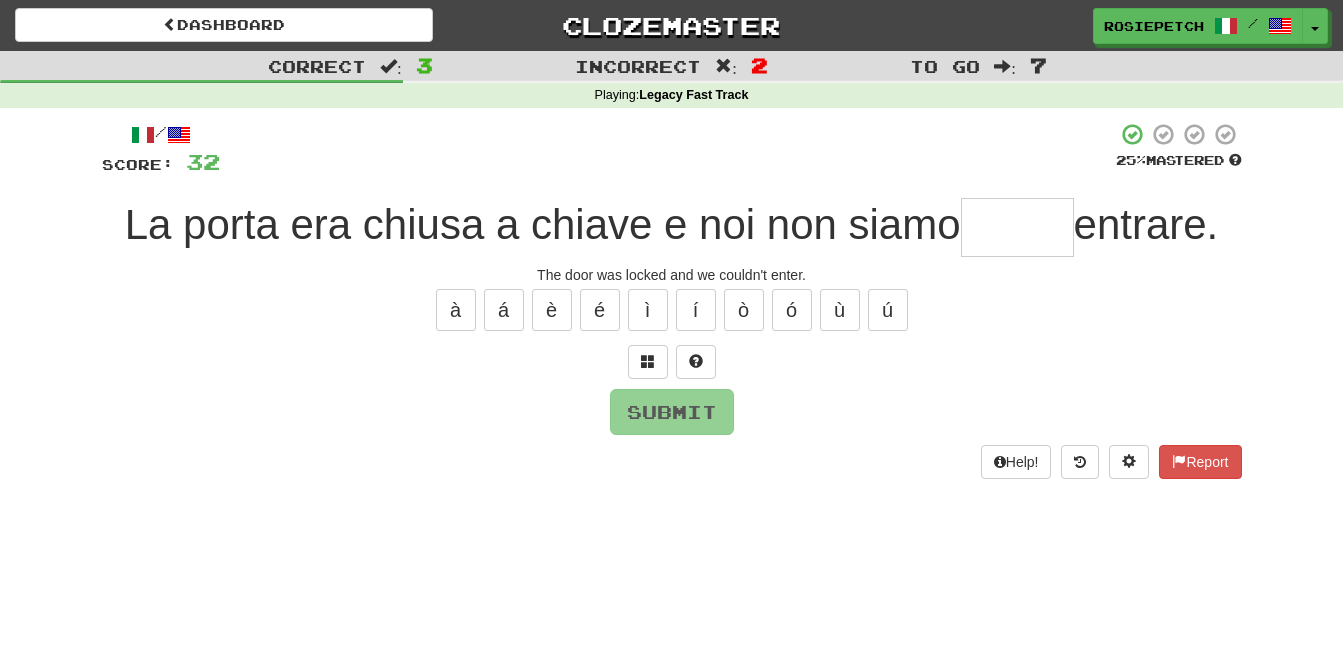 type on "*" 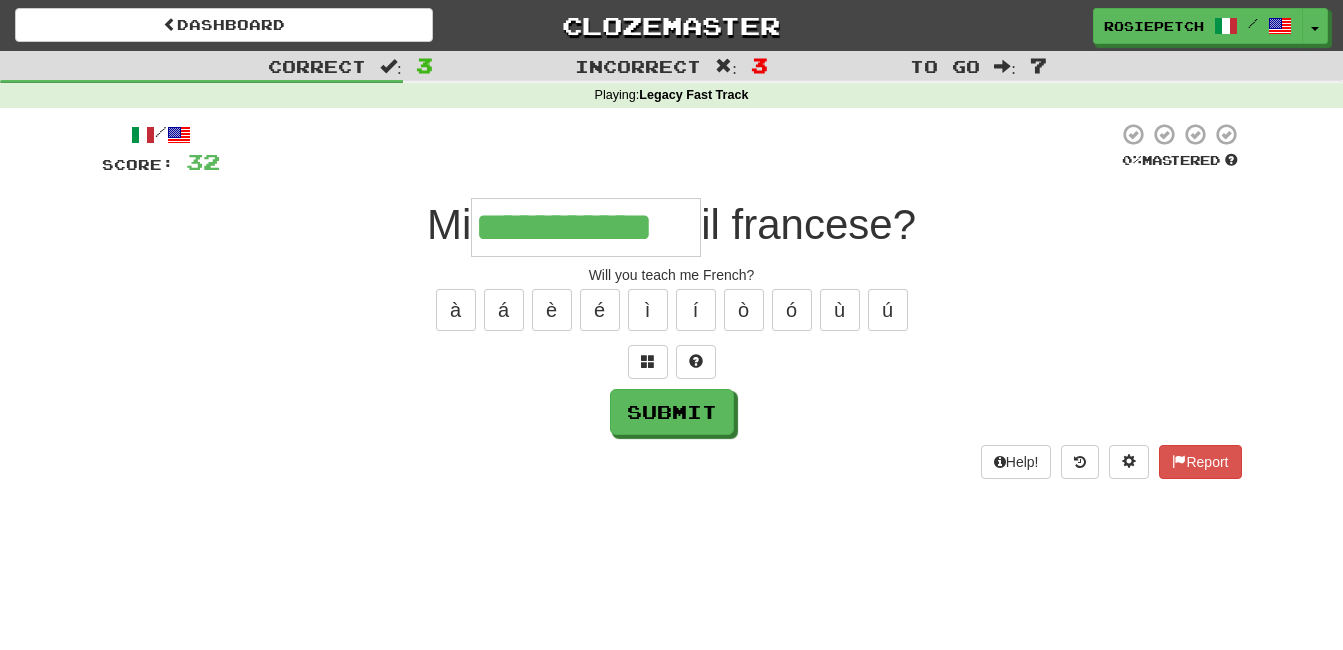 type on "**********" 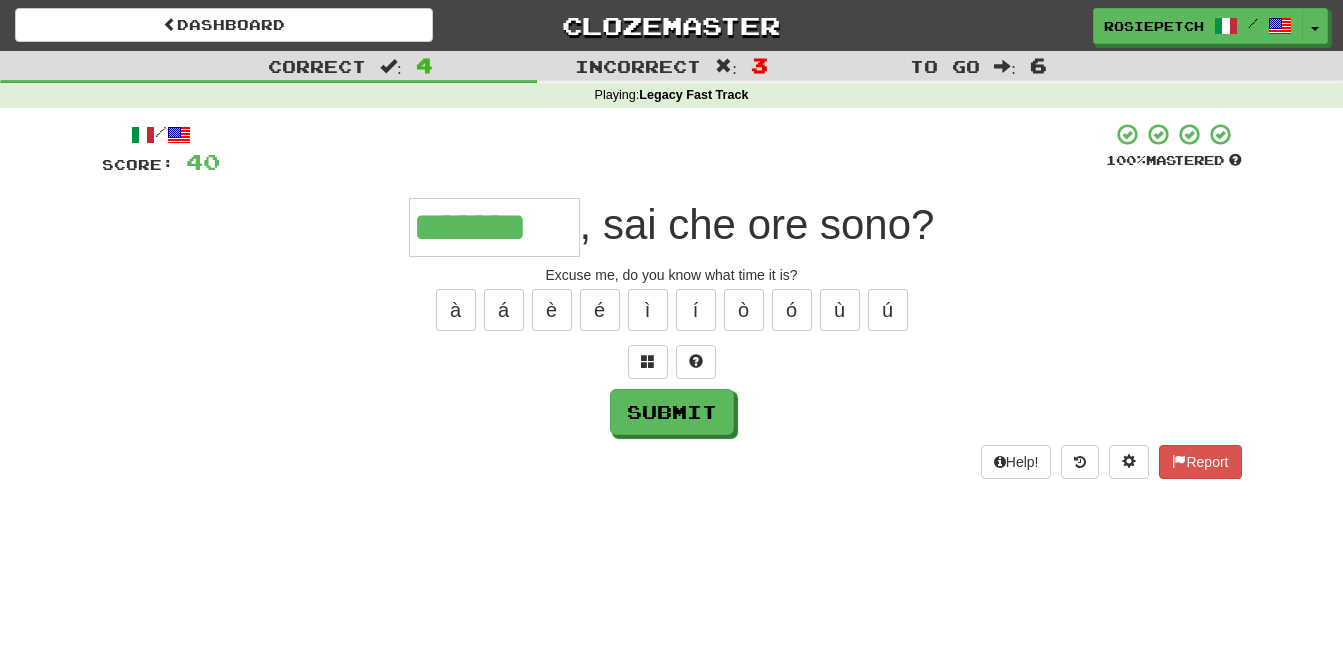 type on "*******" 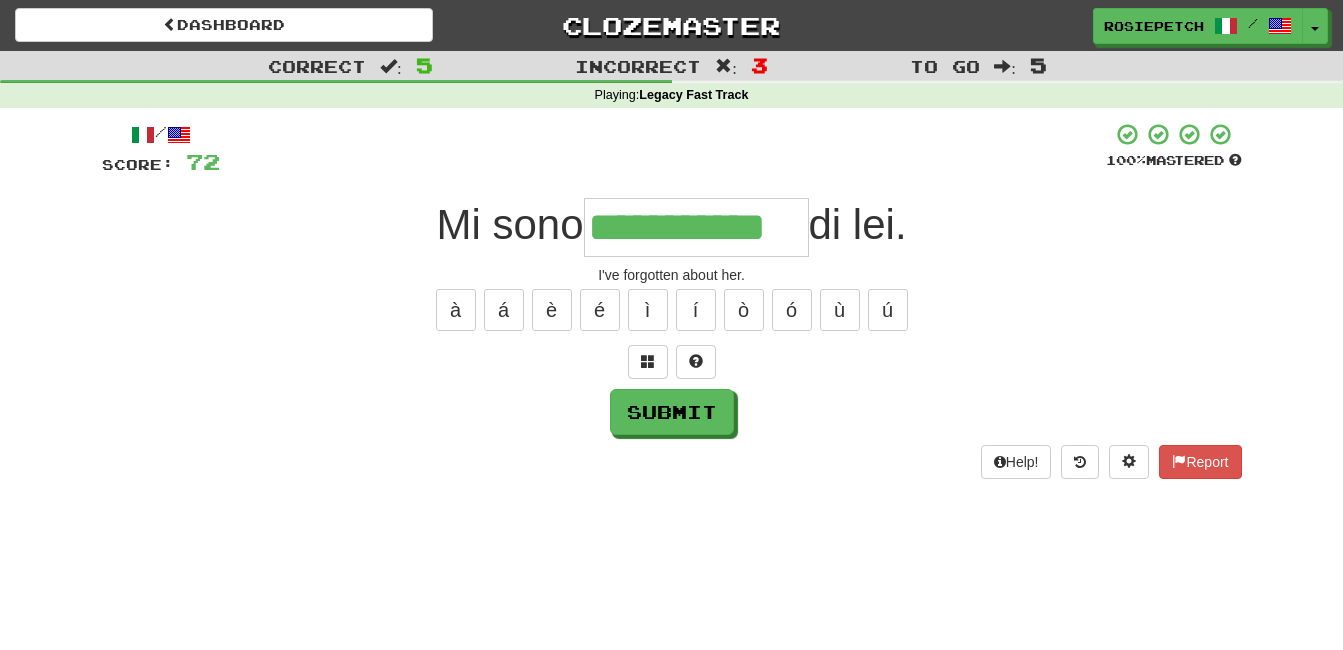 type on "**********" 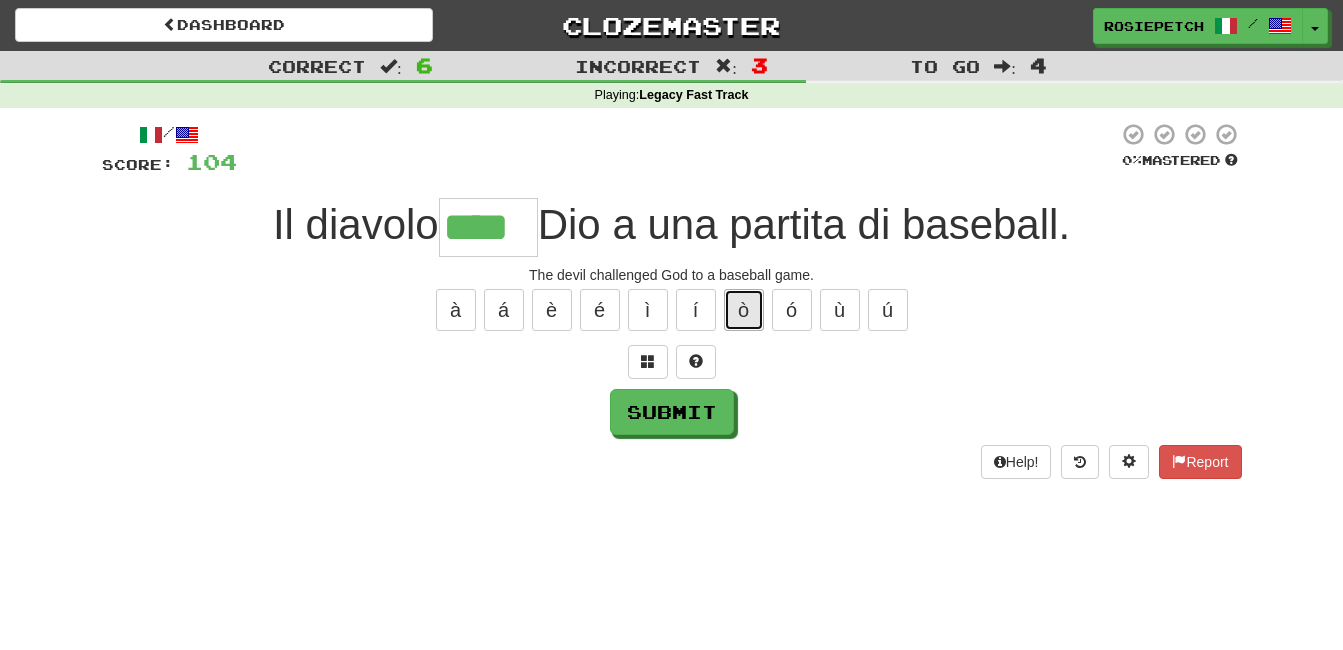 click on "ò" at bounding box center [744, 310] 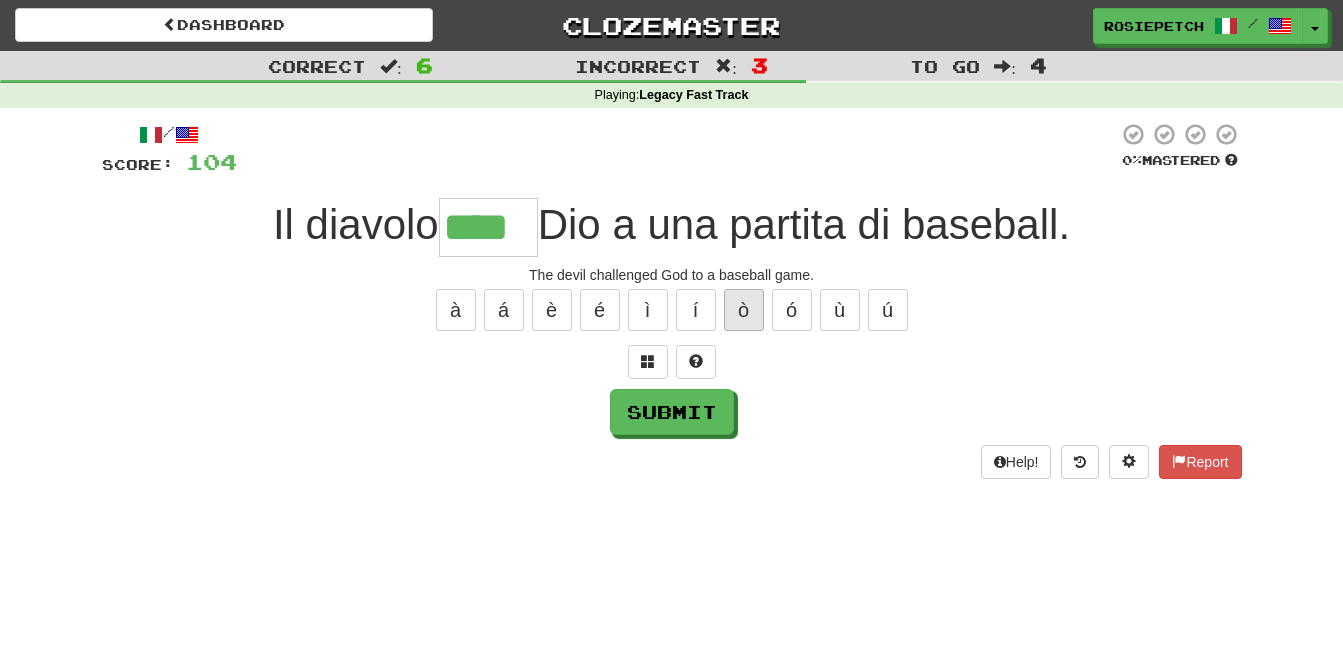 type on "*****" 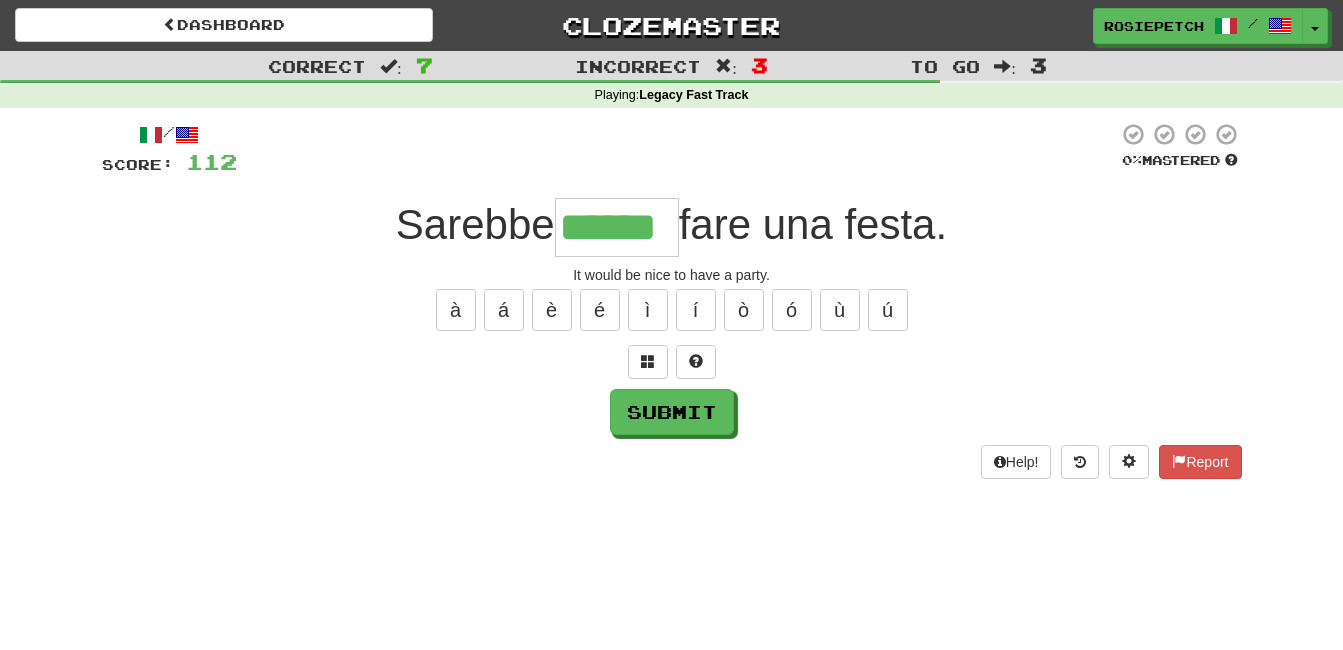 type on "******" 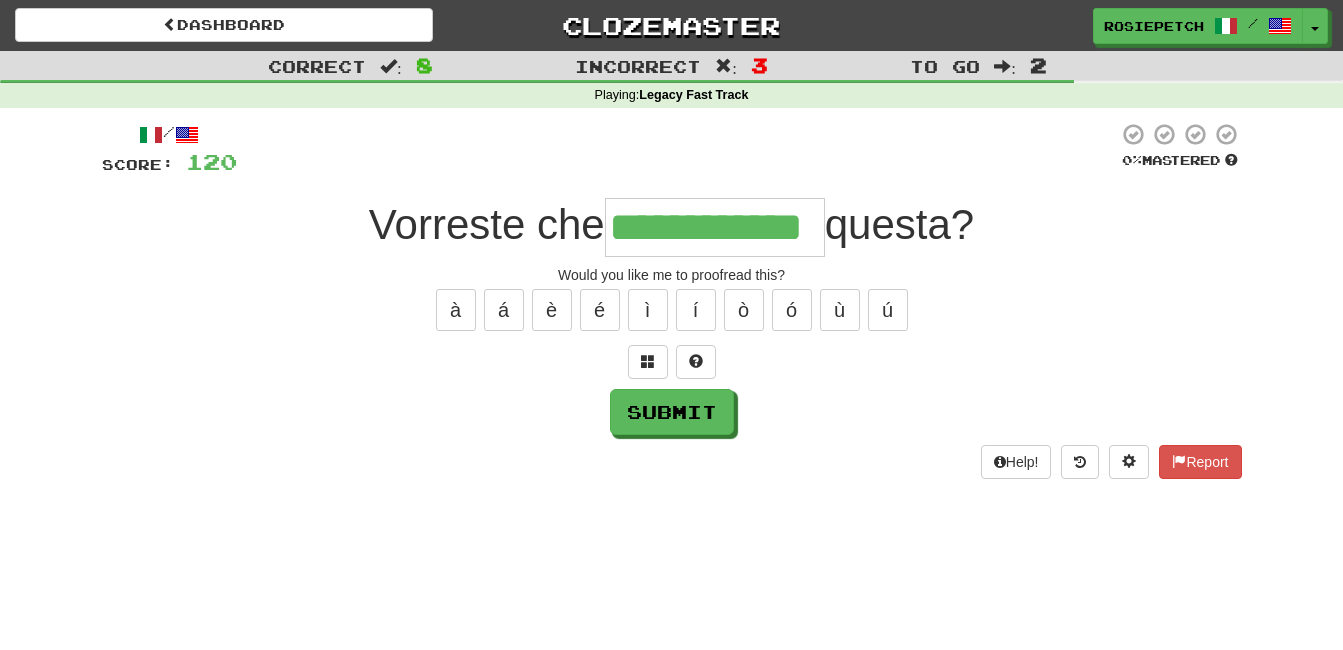 type on "**********" 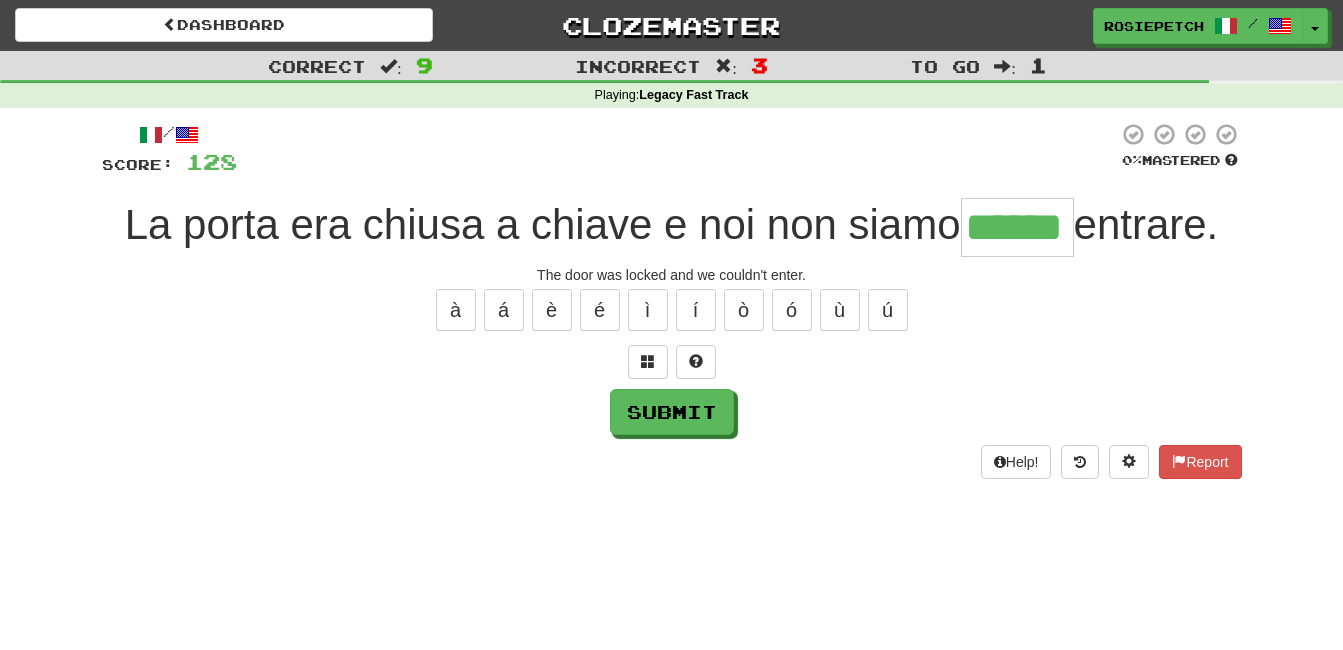 type on "******" 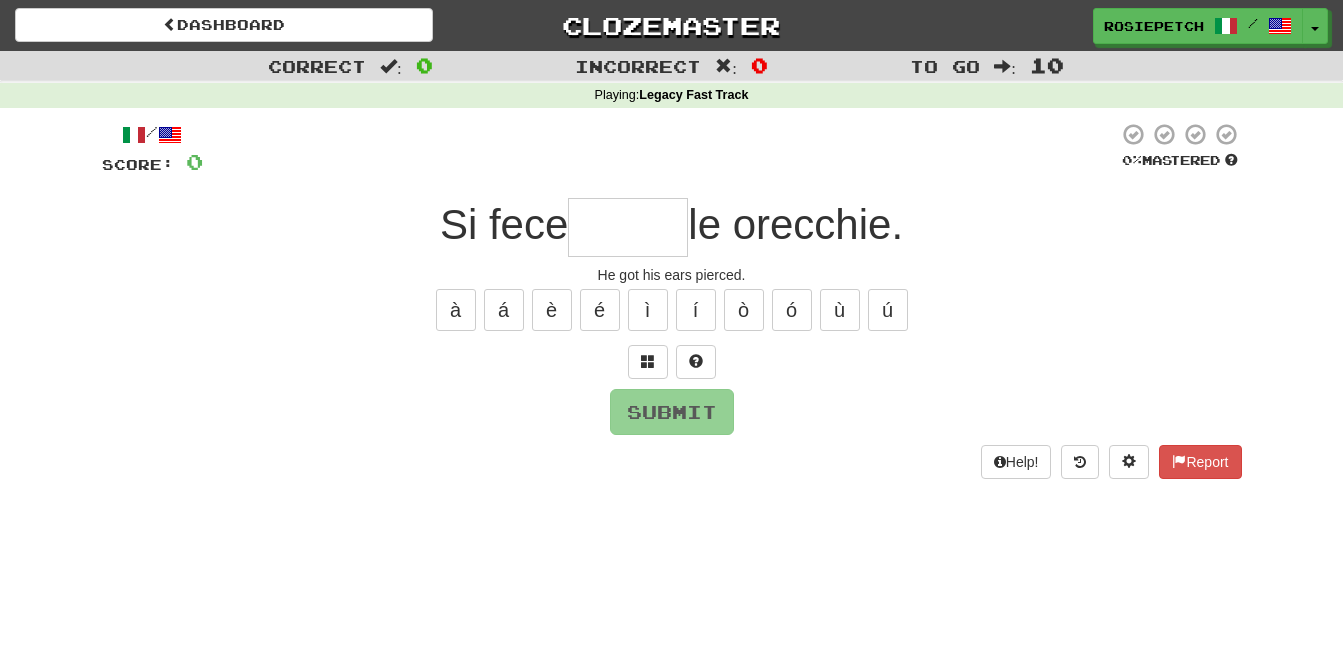 type on "******" 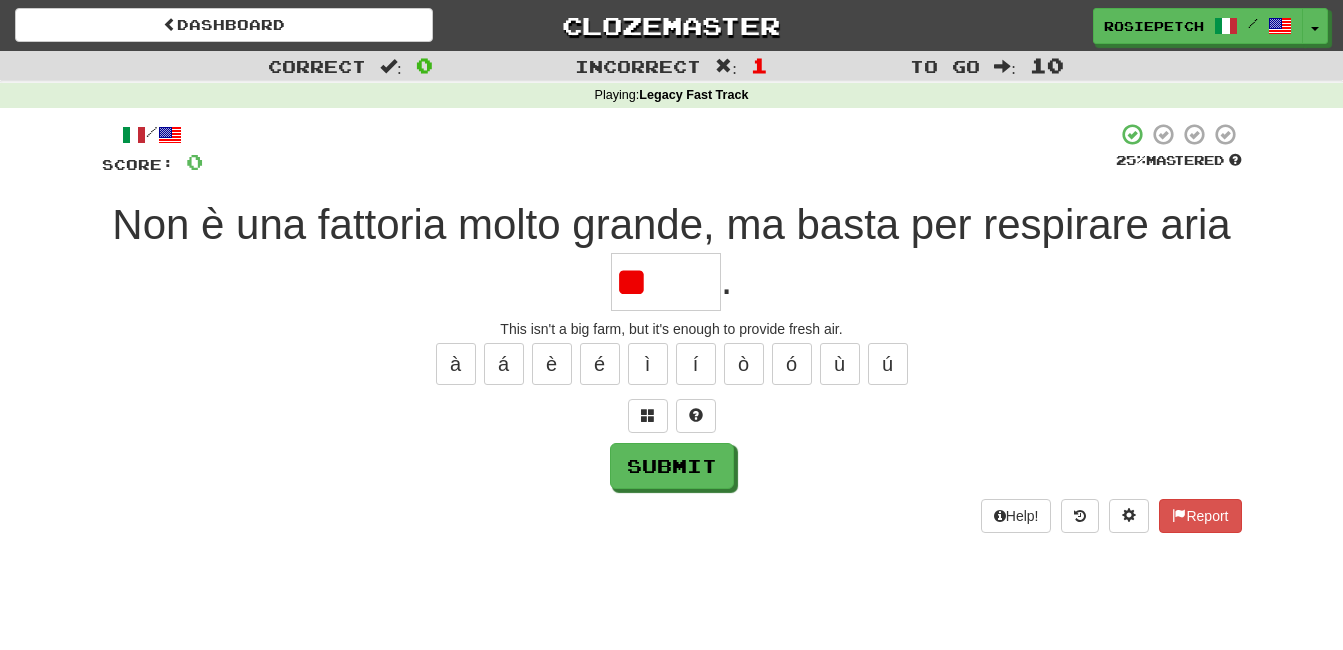 type on "*" 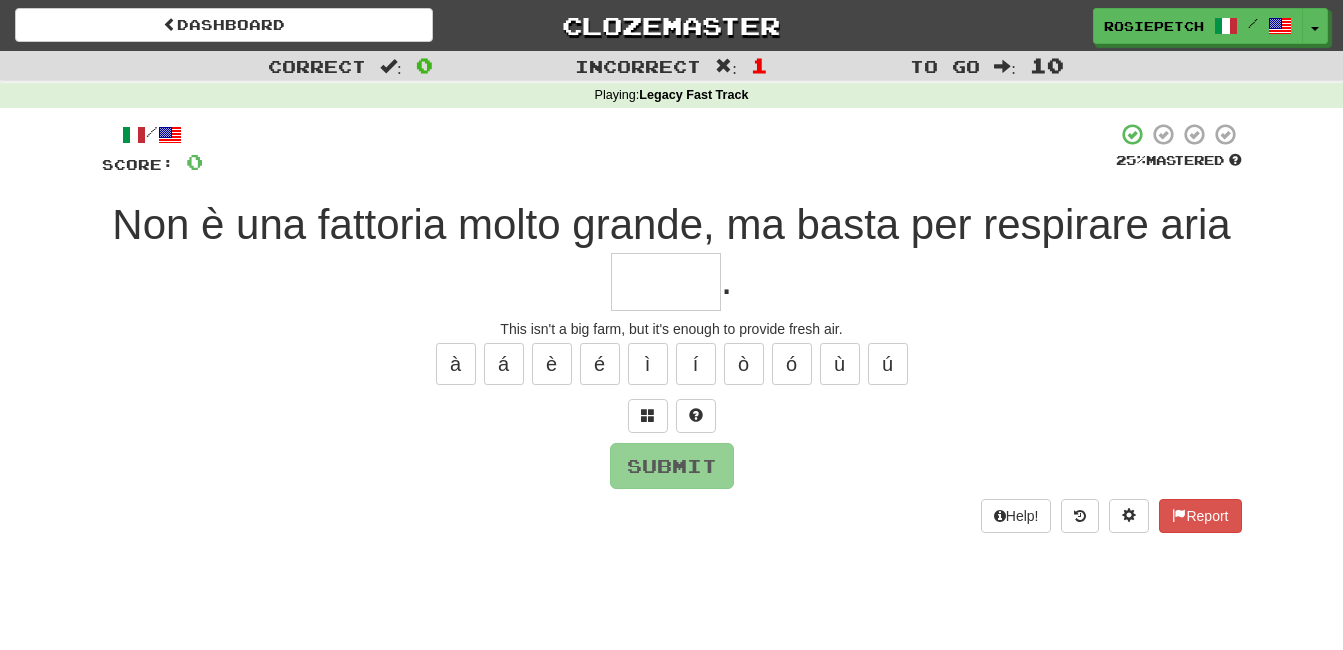 type on "******" 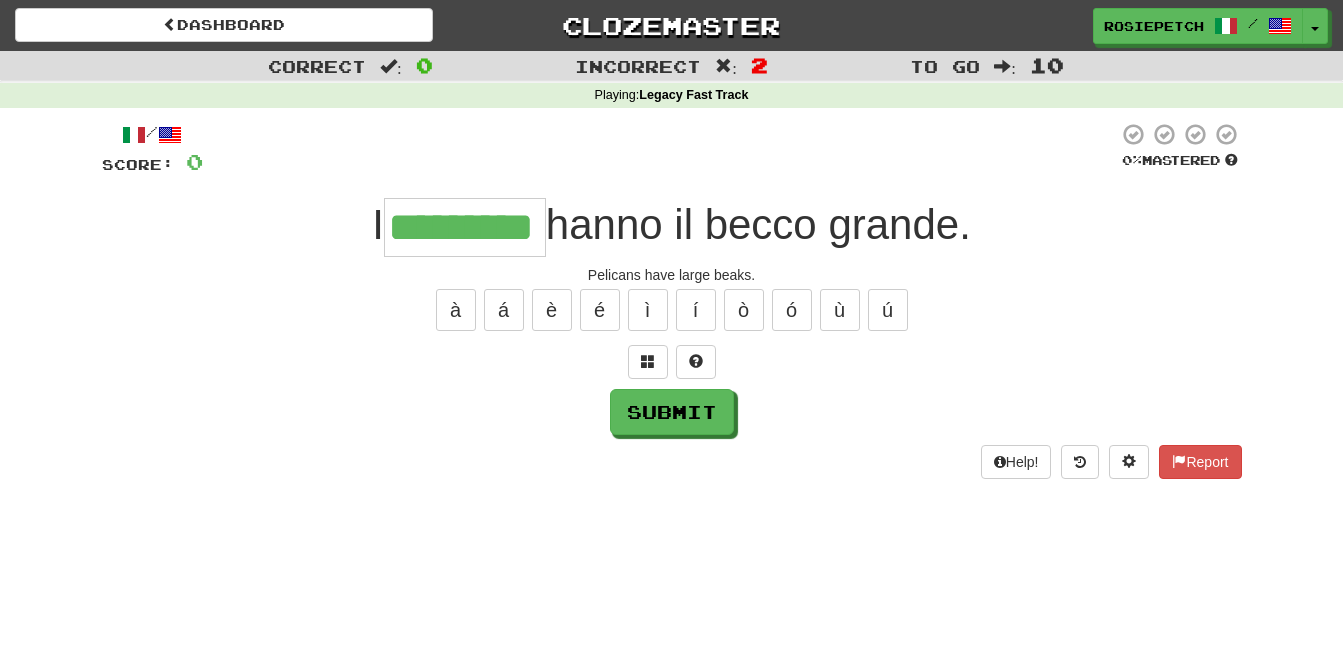 type on "*********" 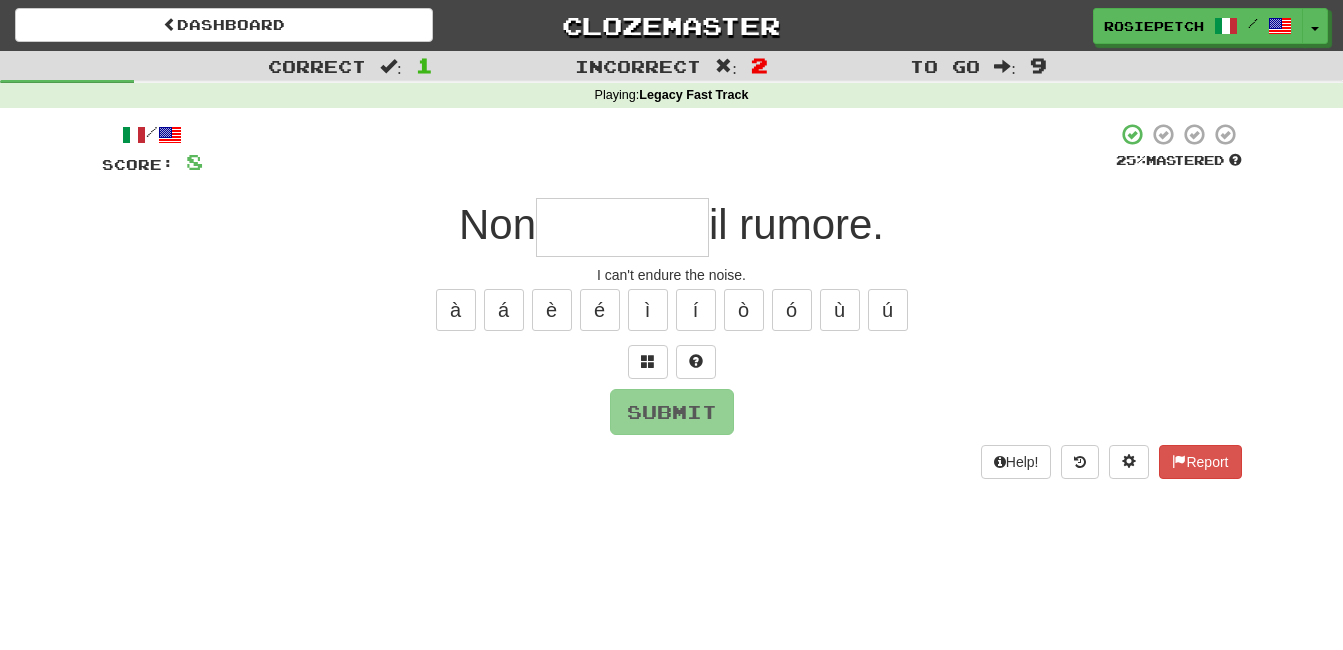 type on "*" 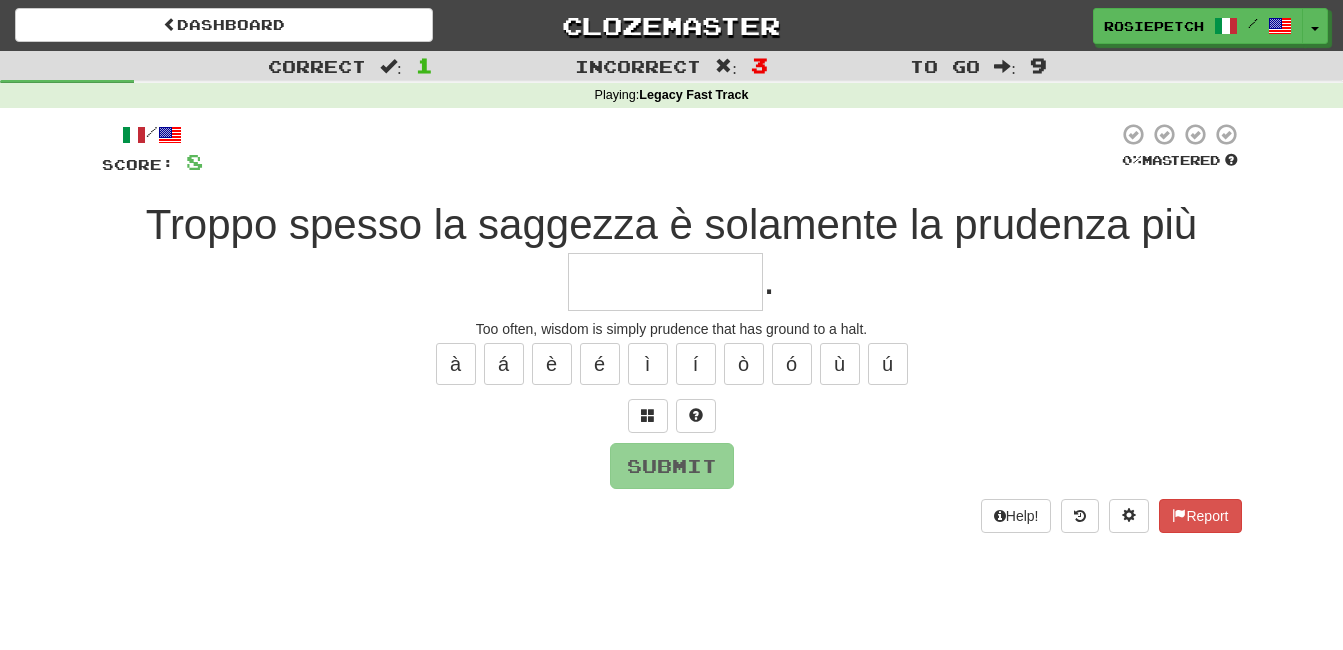 type on "*********" 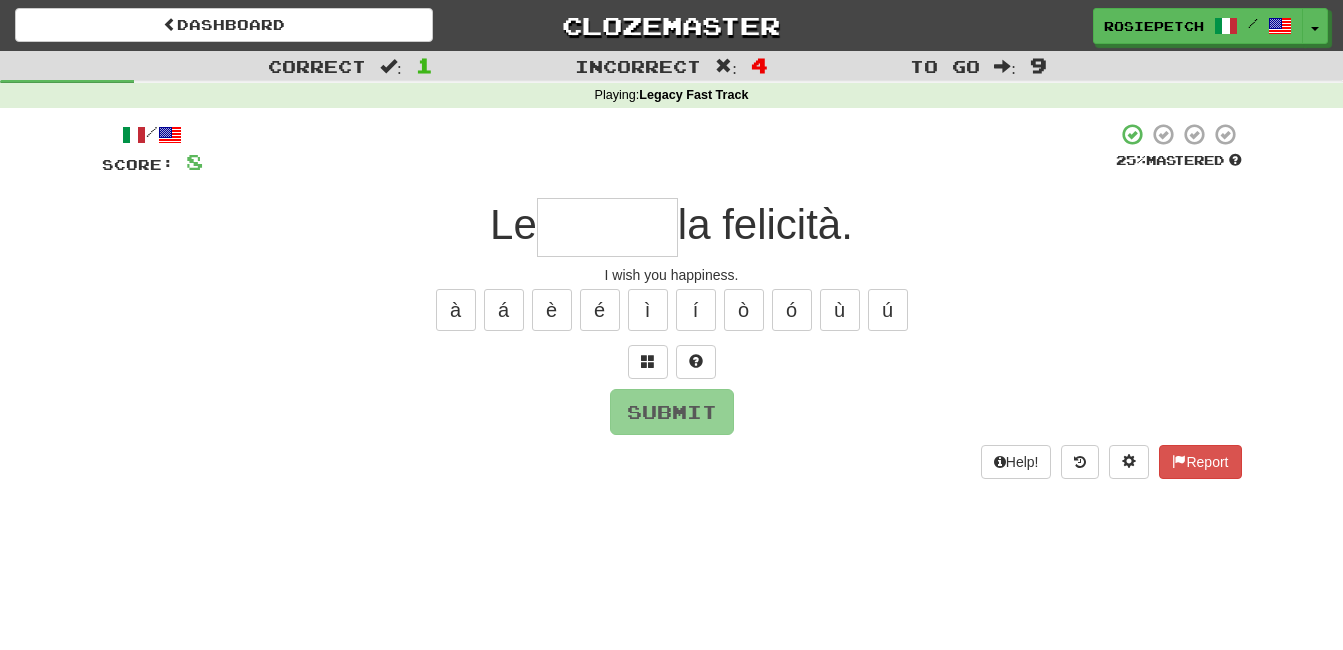 type on "*" 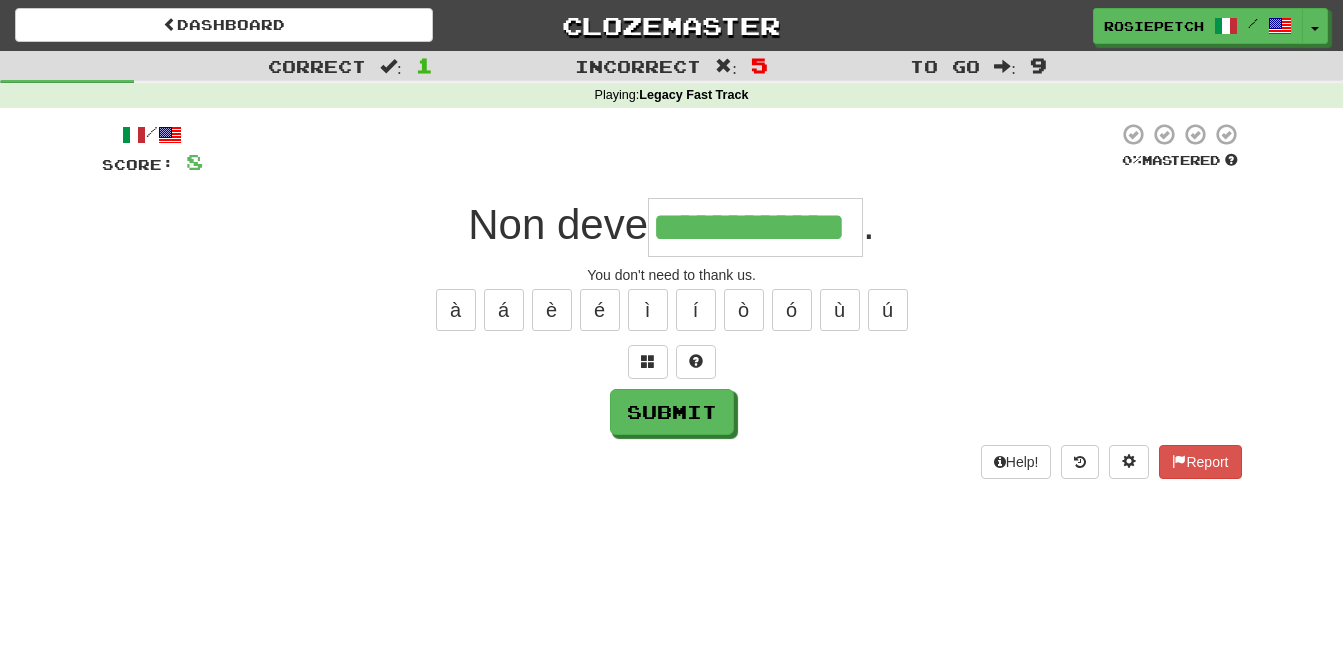type on "**********" 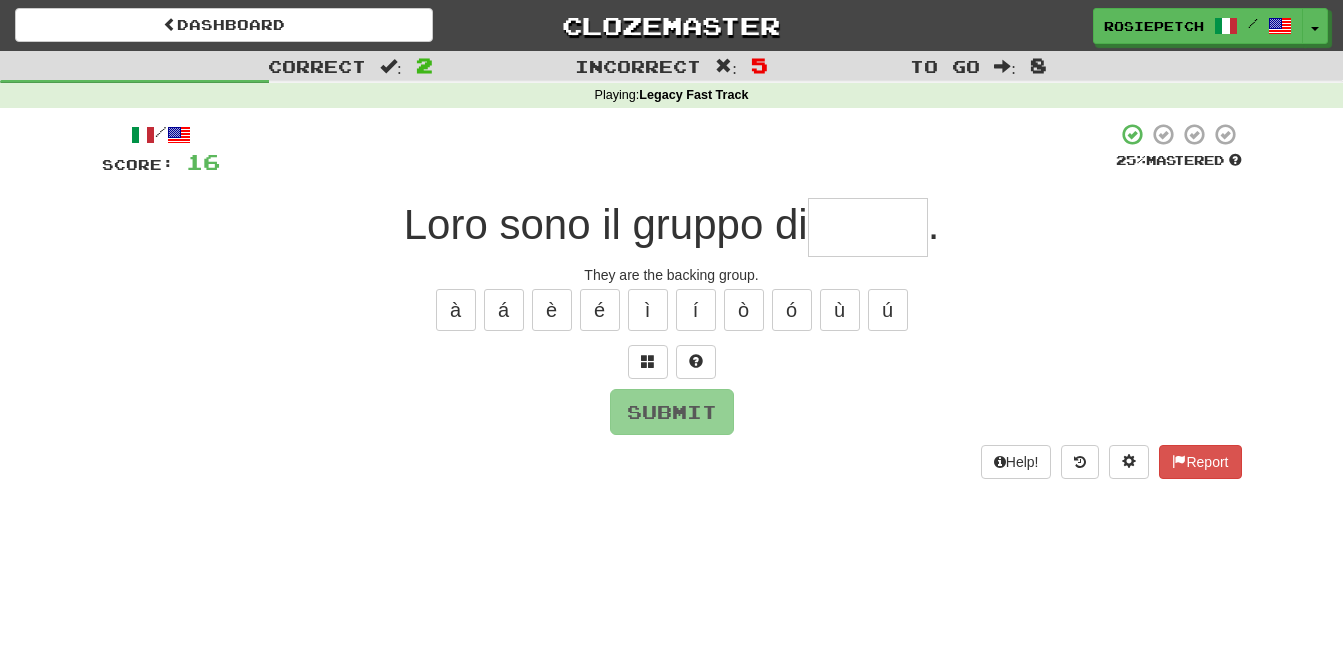 type on "******" 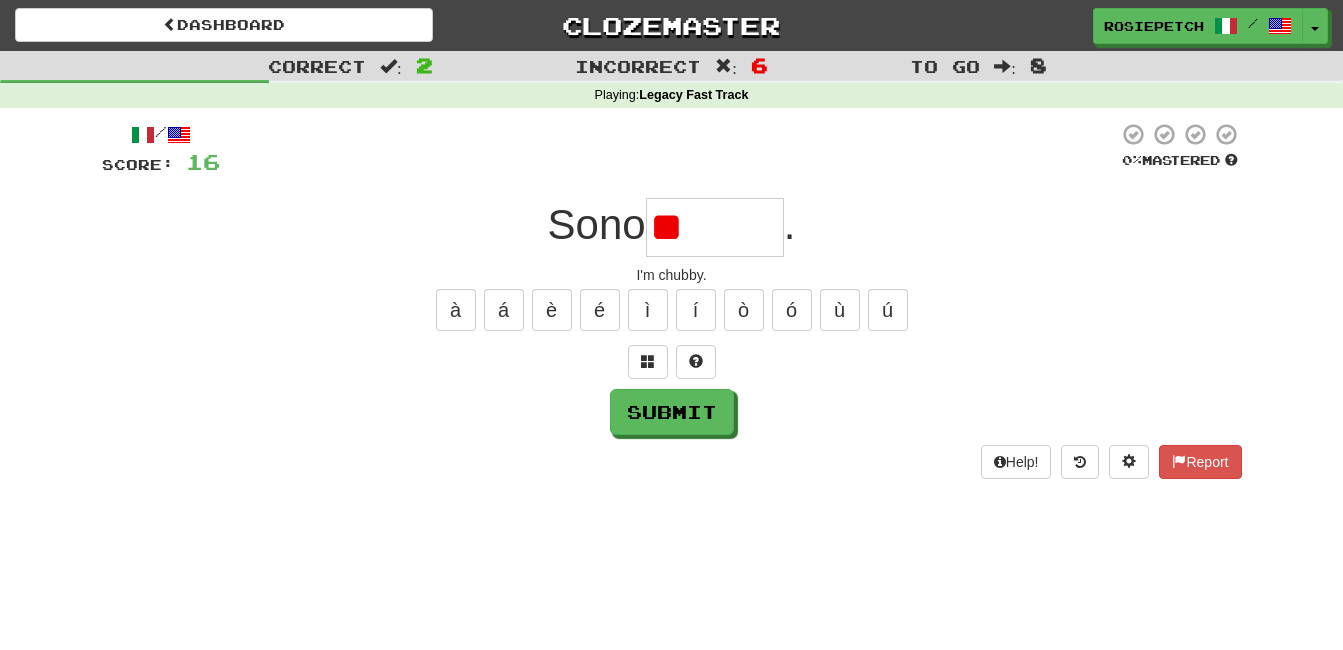 type on "*" 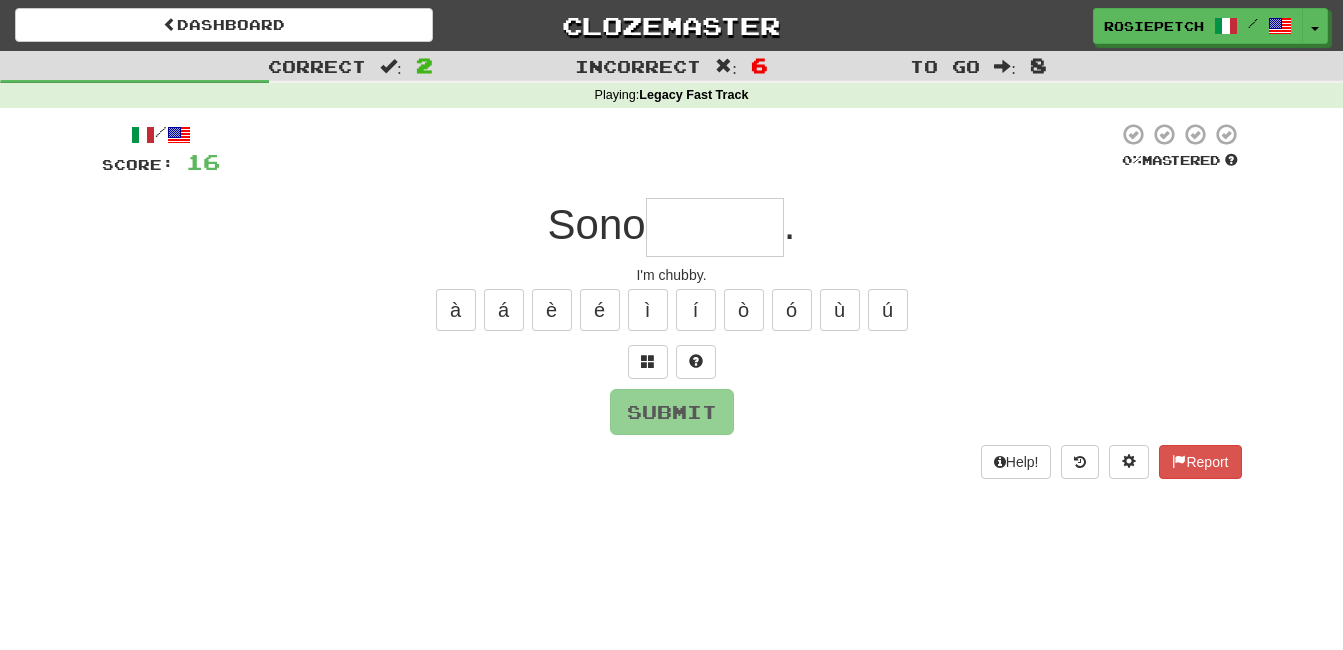 type on "*******" 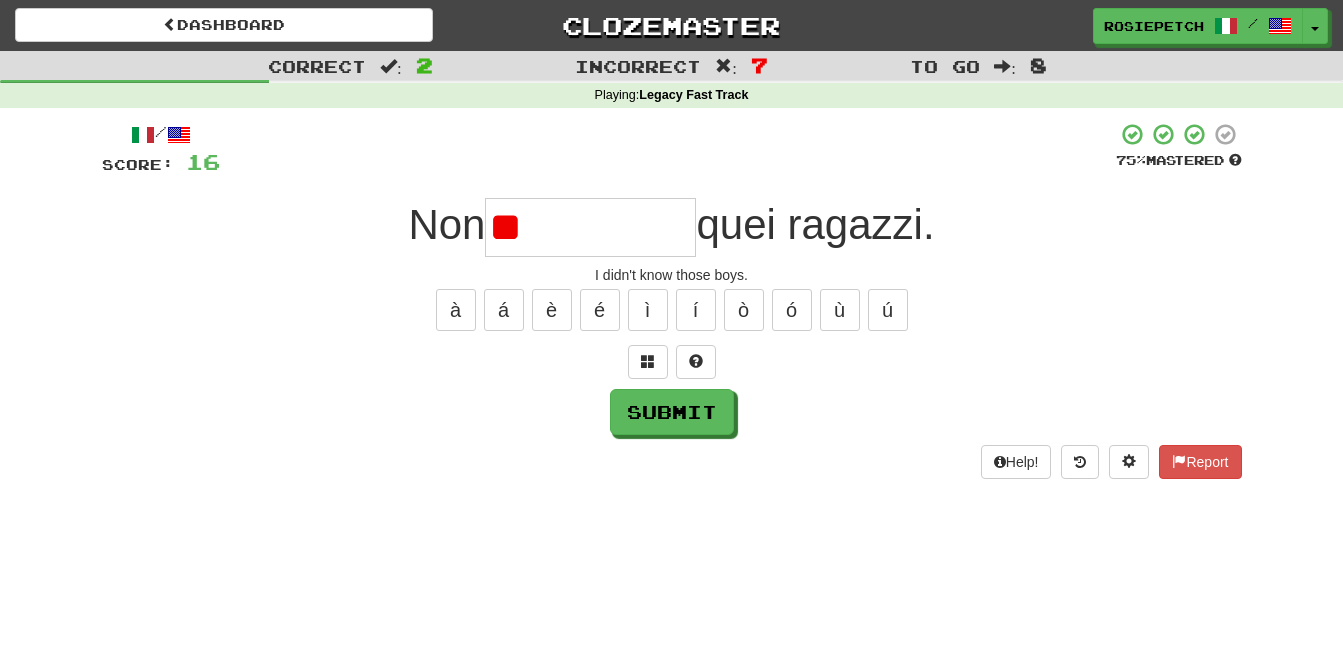 type on "*" 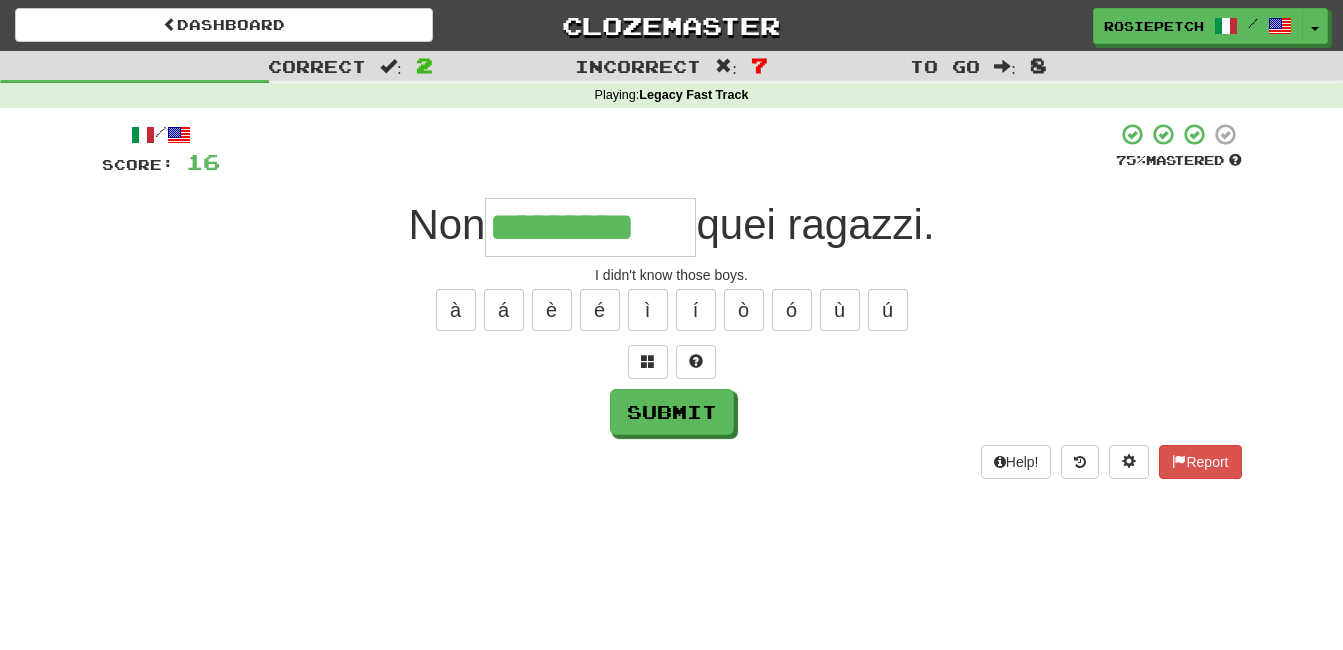 type on "*********" 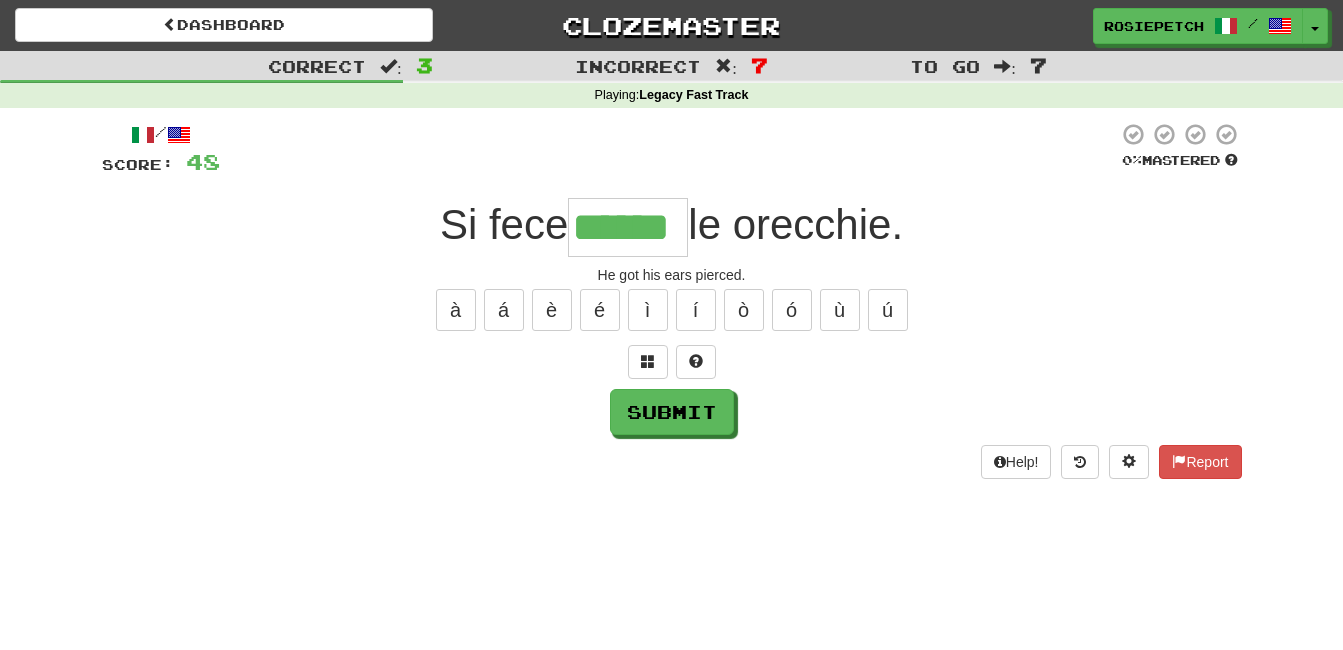type on "******" 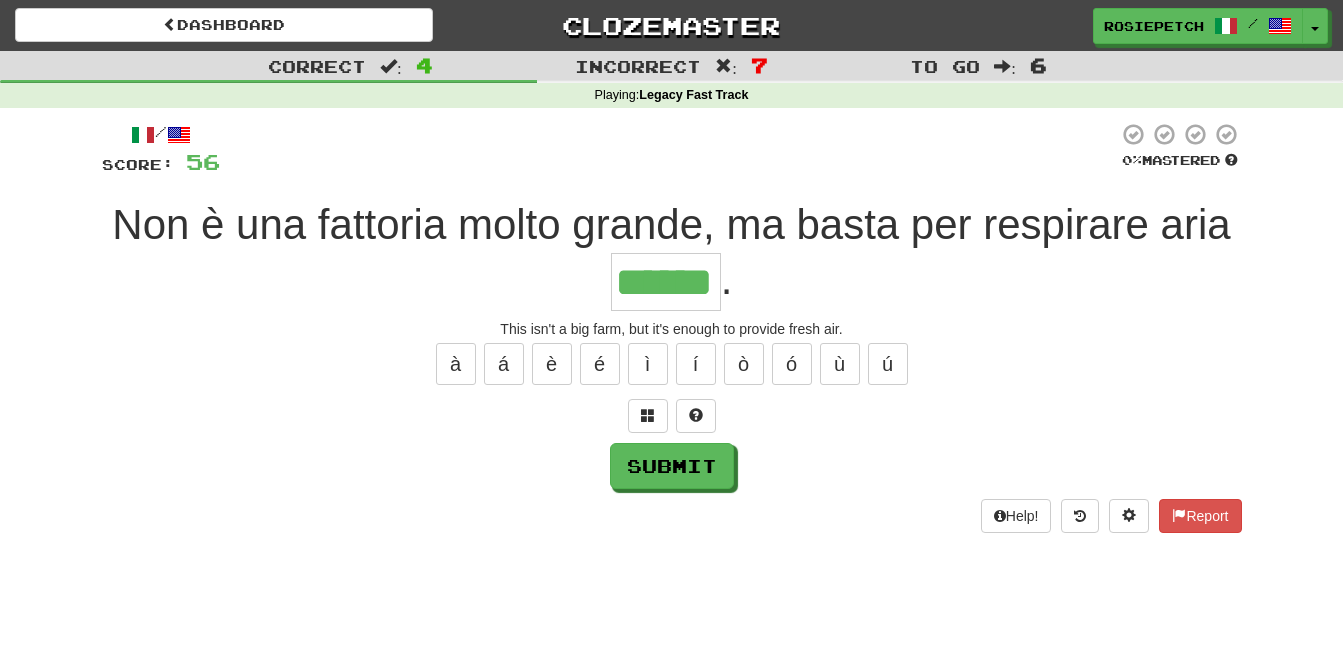 type on "******" 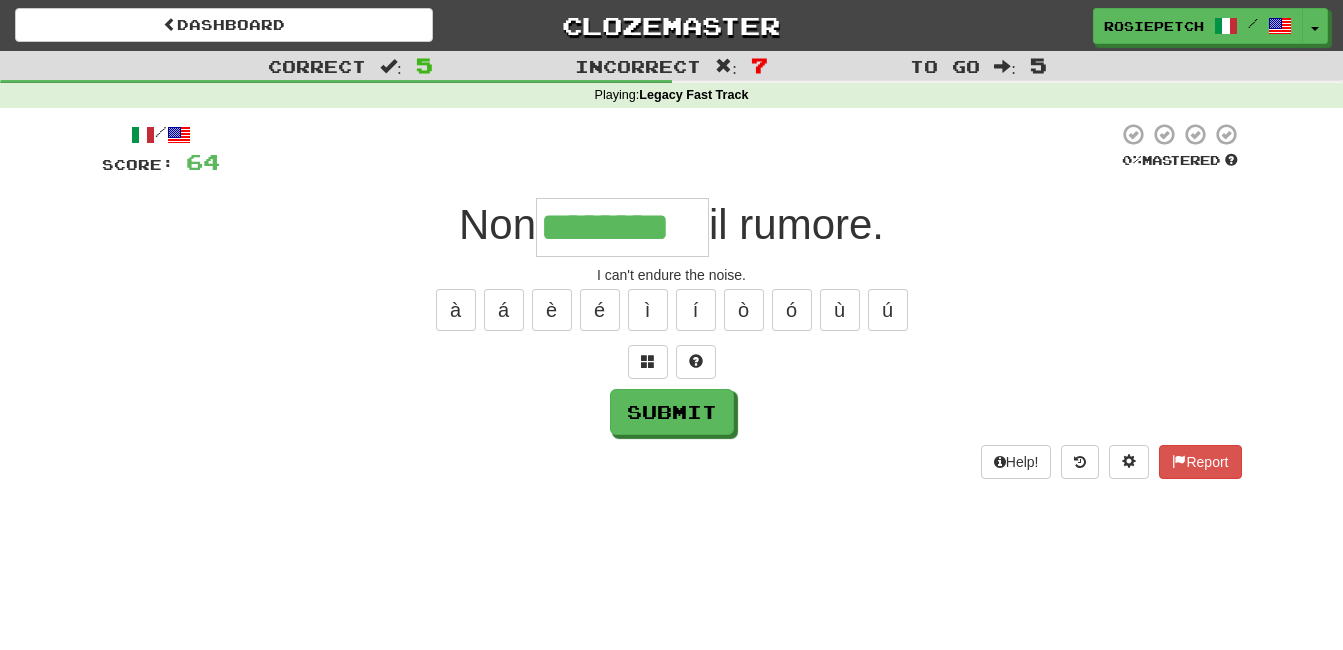 type on "********" 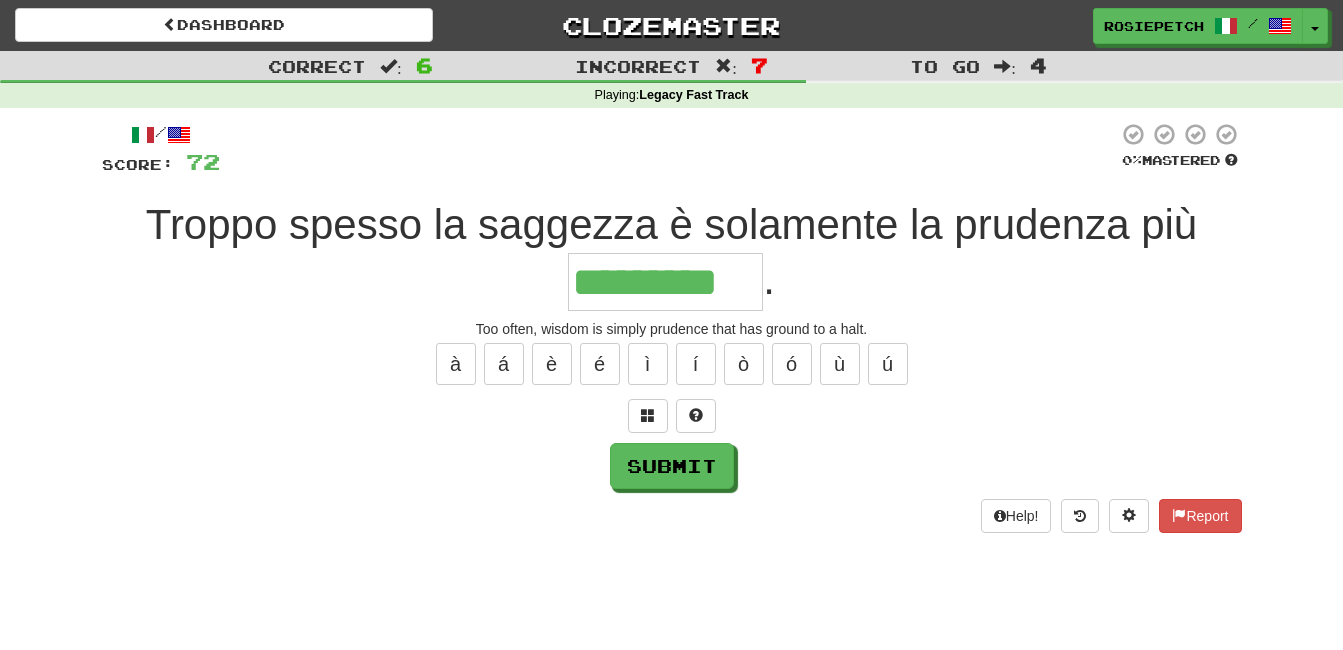 type on "*********" 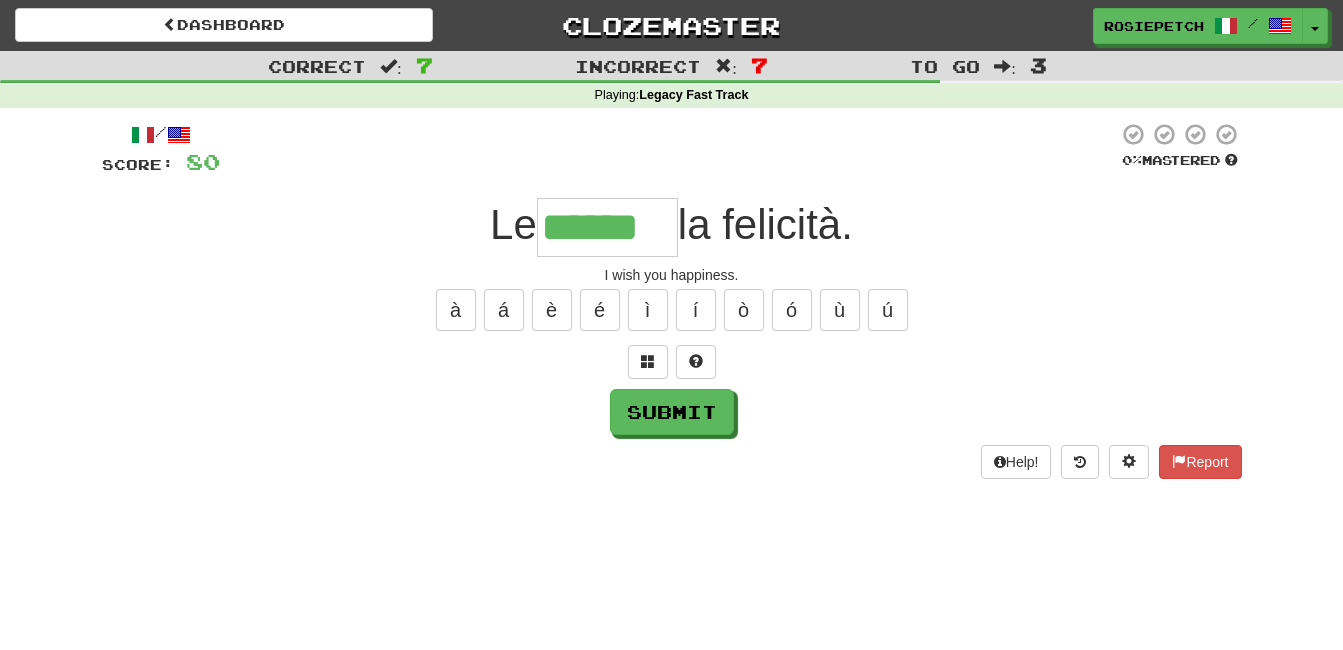 type on "******" 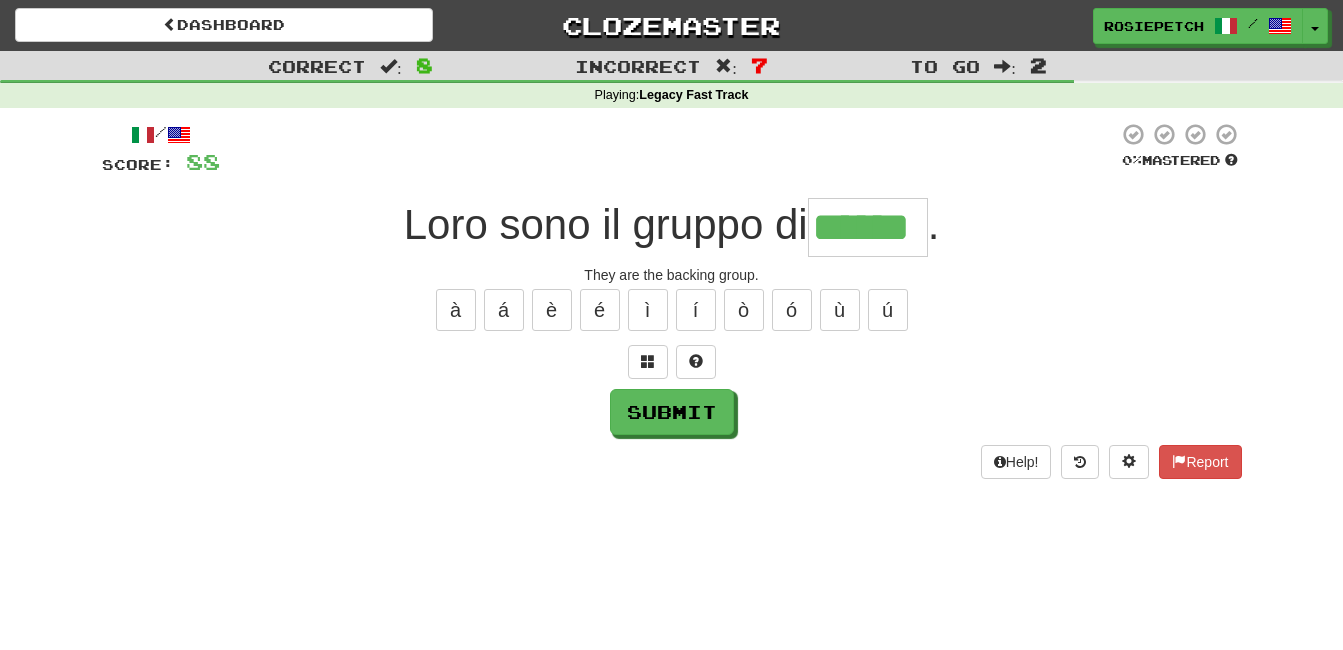 type on "******" 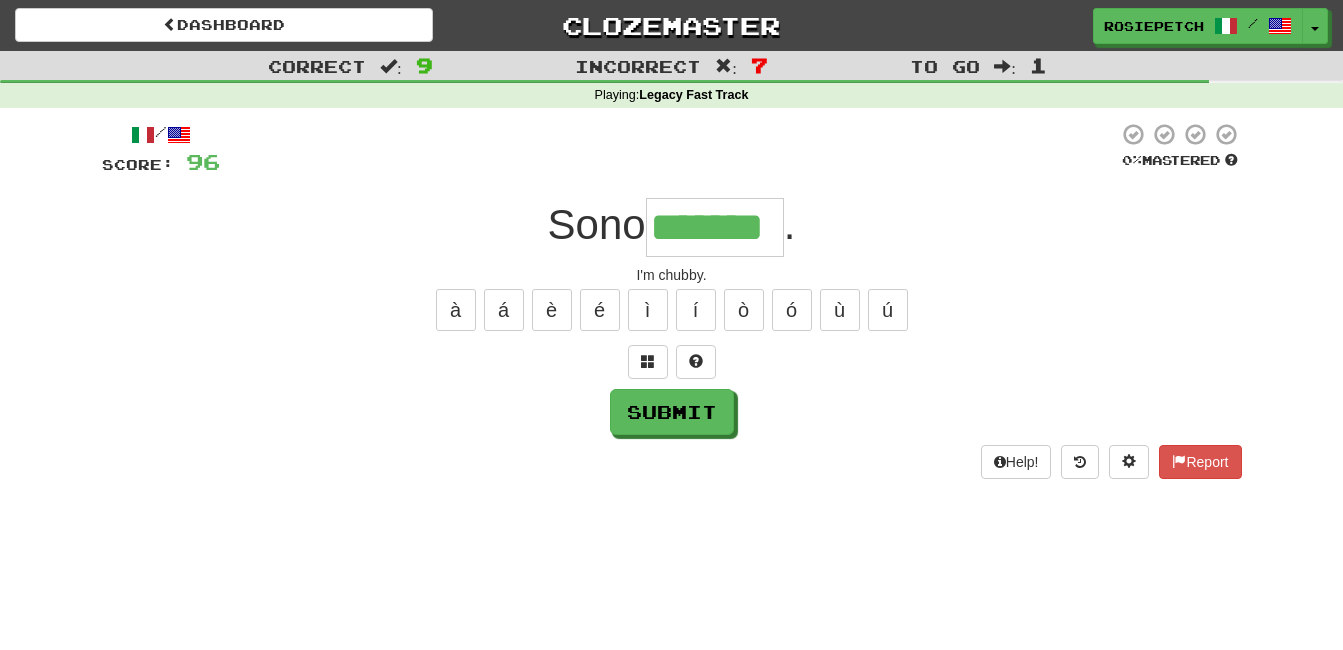 type on "*******" 